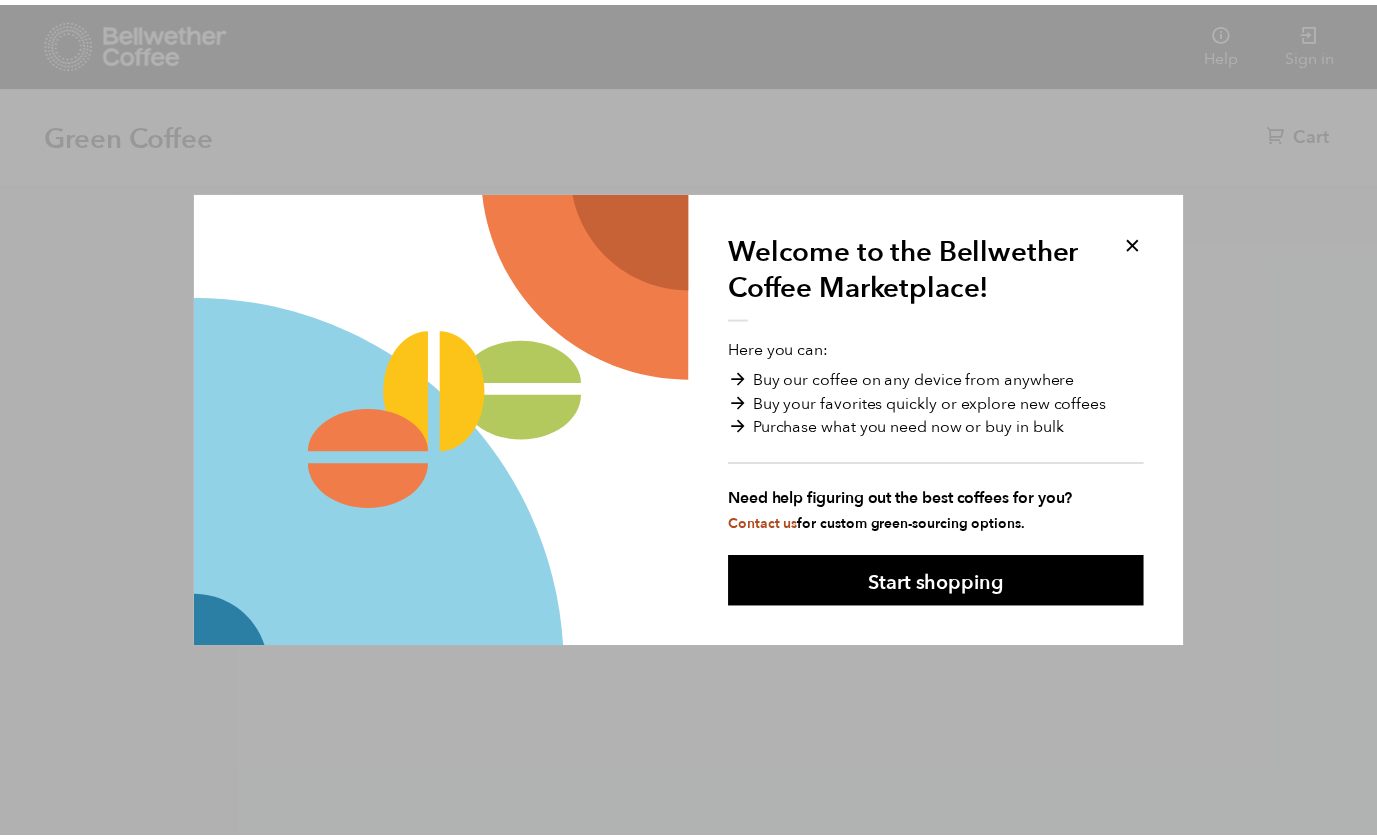 scroll, scrollTop: 0, scrollLeft: 0, axis: both 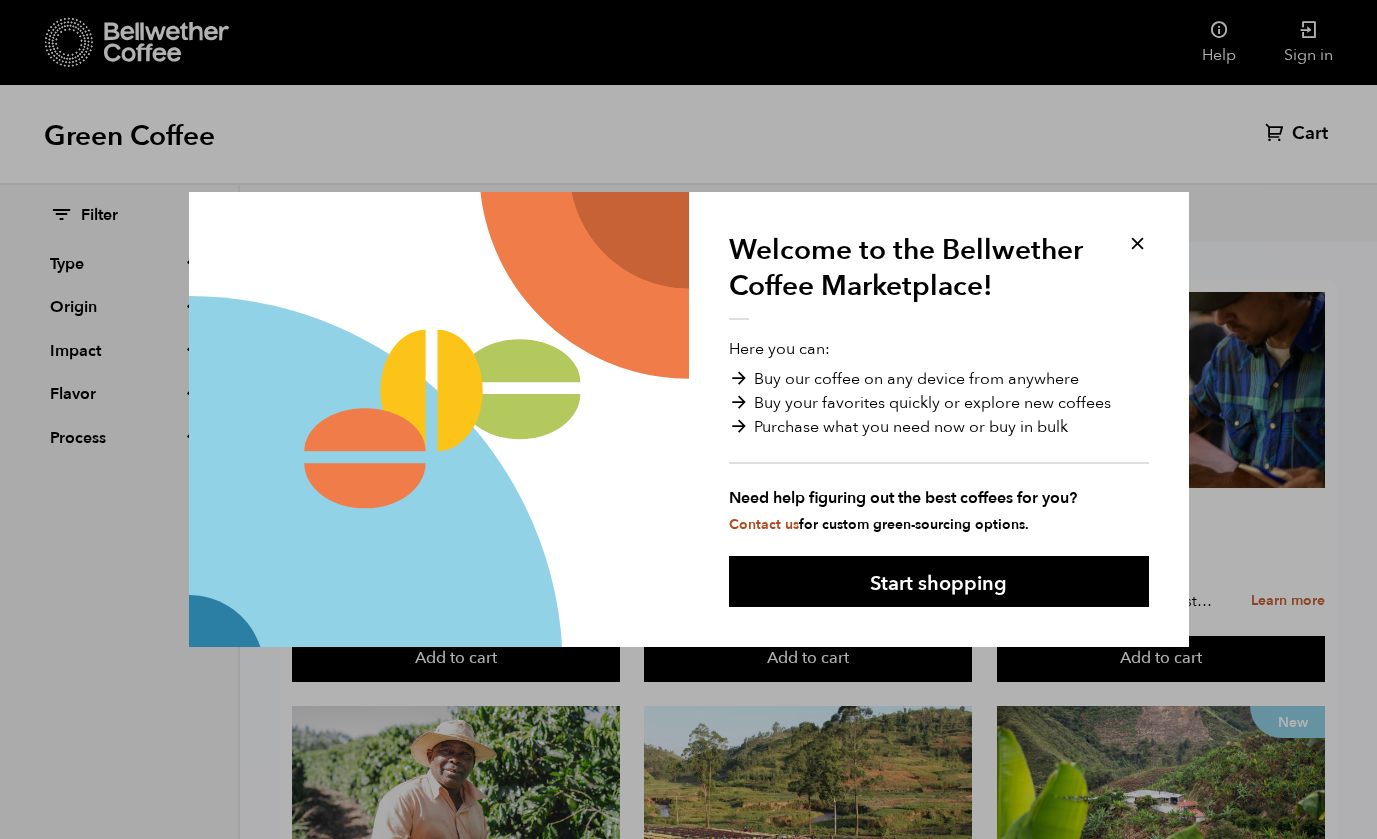 click on "Start shopping" 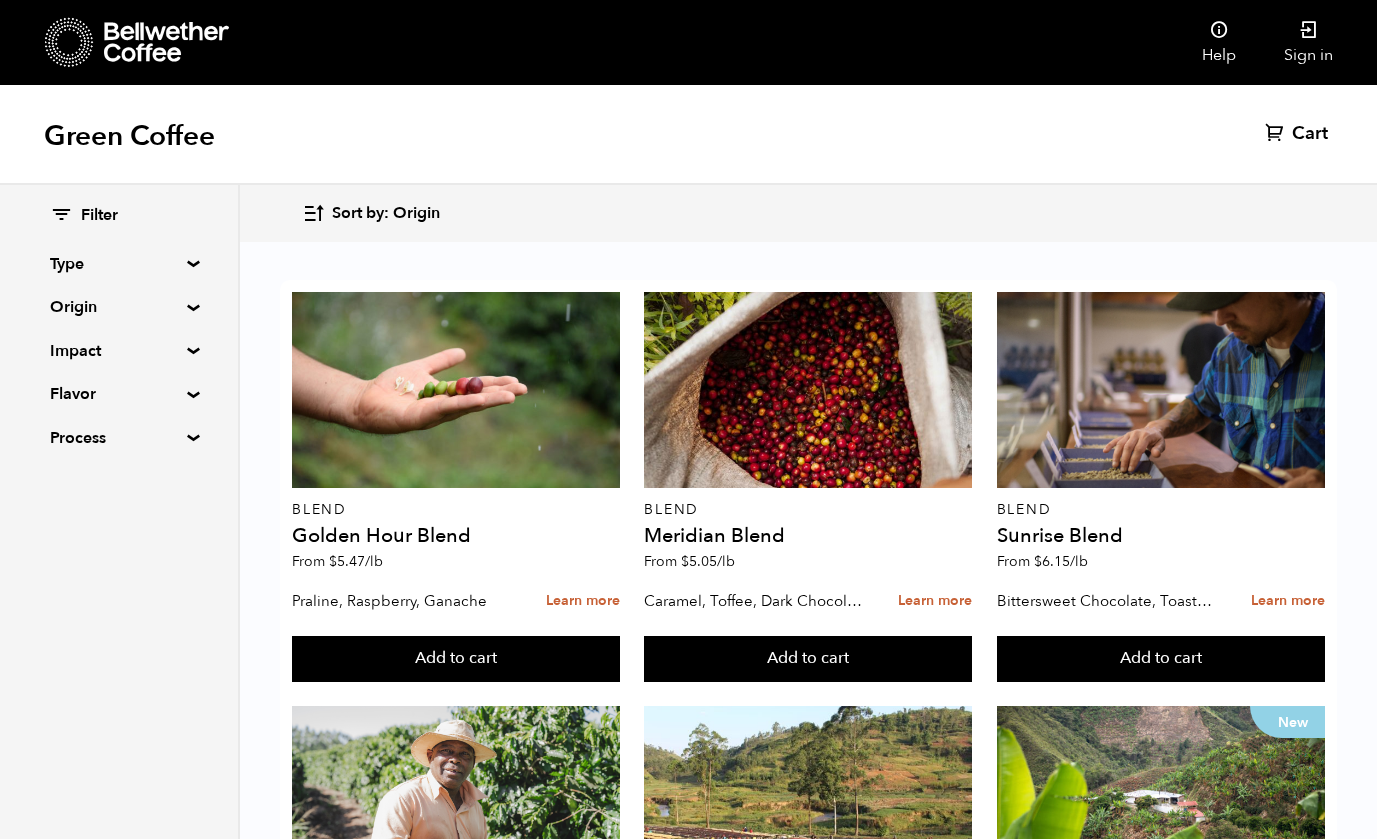 scroll, scrollTop: 0, scrollLeft: 0, axis: both 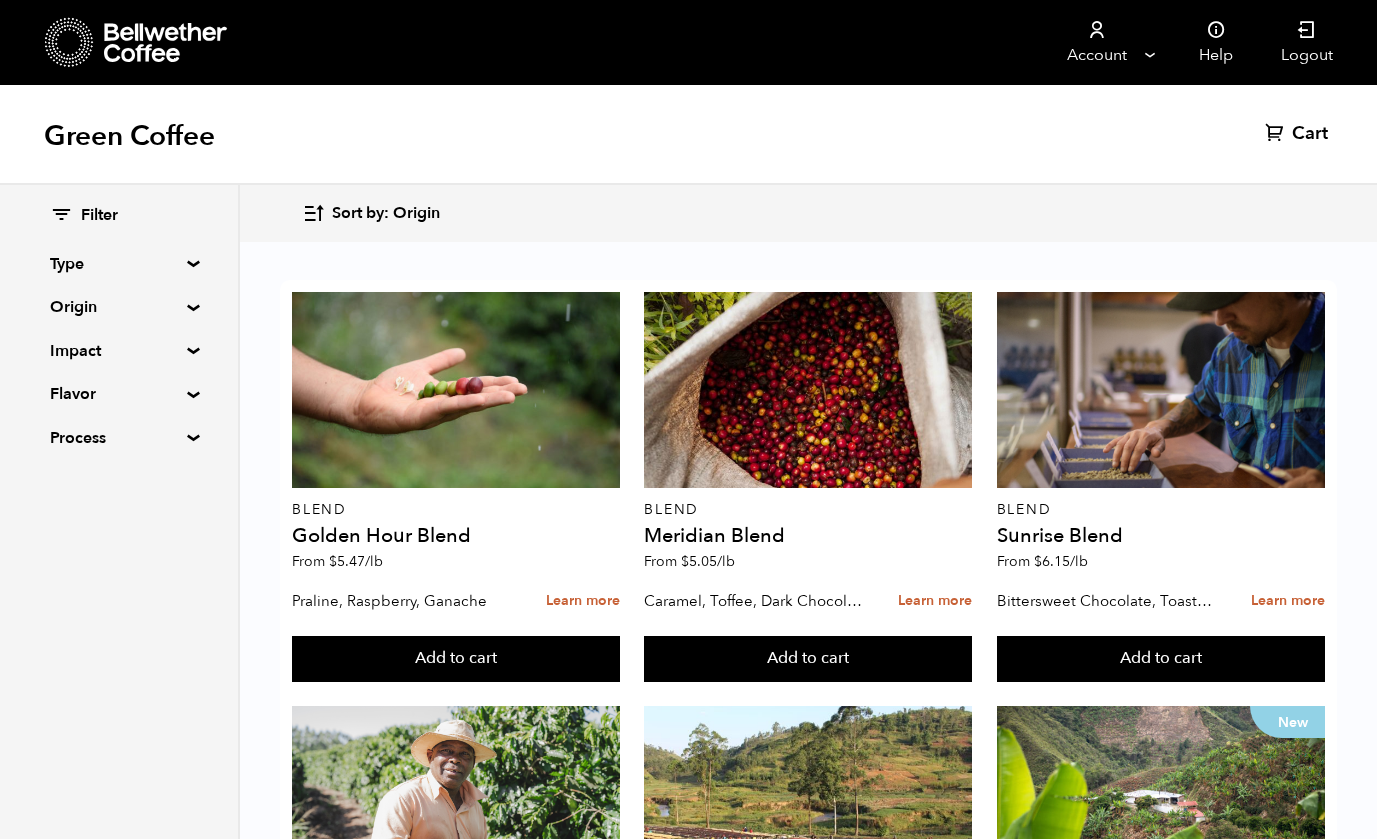 click on "Origin" at bounding box center (119, 307) 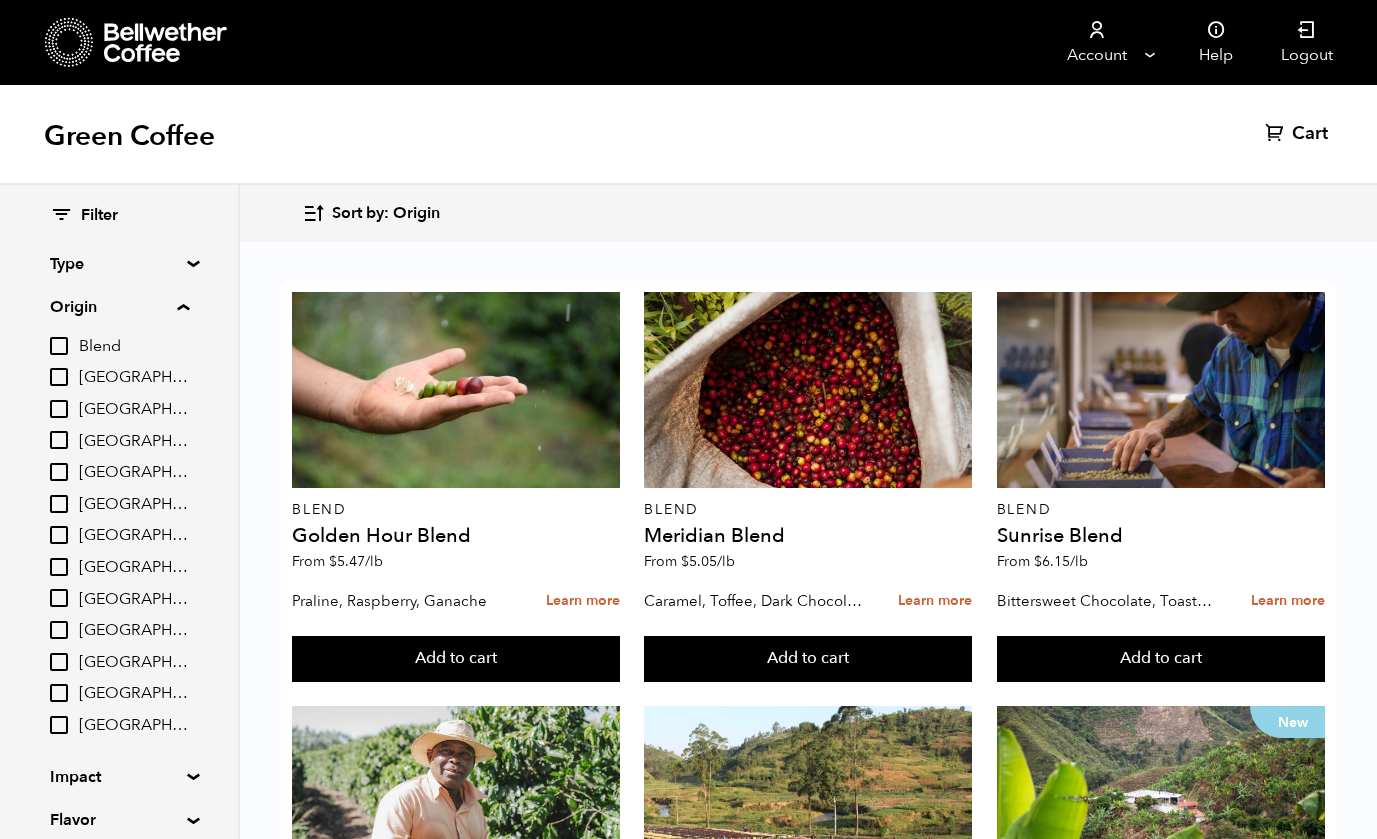 click on "Origin" at bounding box center [119, 307] 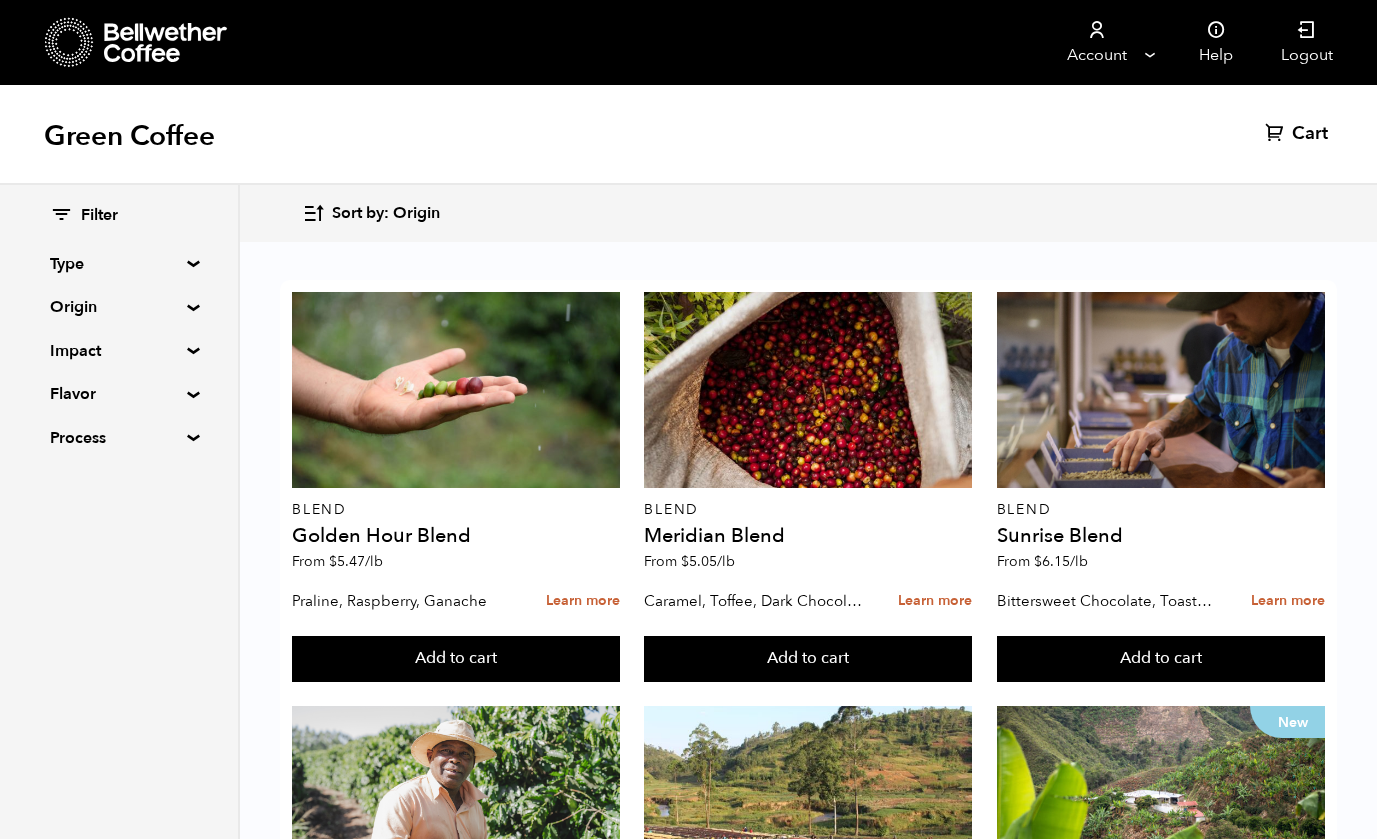 click on "Filter   Type       Blend   Single Origin   Decaf   Seasonal   Year Round Origin       Blend   Brazil   Burundi   Colombia   El Salvador   Ethiopia   Guatemala   Honduras   Mexico   Nicaragua   Peru   Rwanda   Sumatra Impact       Fair Trade   Organic   Women's Lot   Living Income Pricing   Farmer Impact Fund Flavor       Chocolate   Citrus Fruit   Floral   Fruity   Nutty   Sweet Process       Natural   Washed   Wet-hulled" at bounding box center (119, 327) 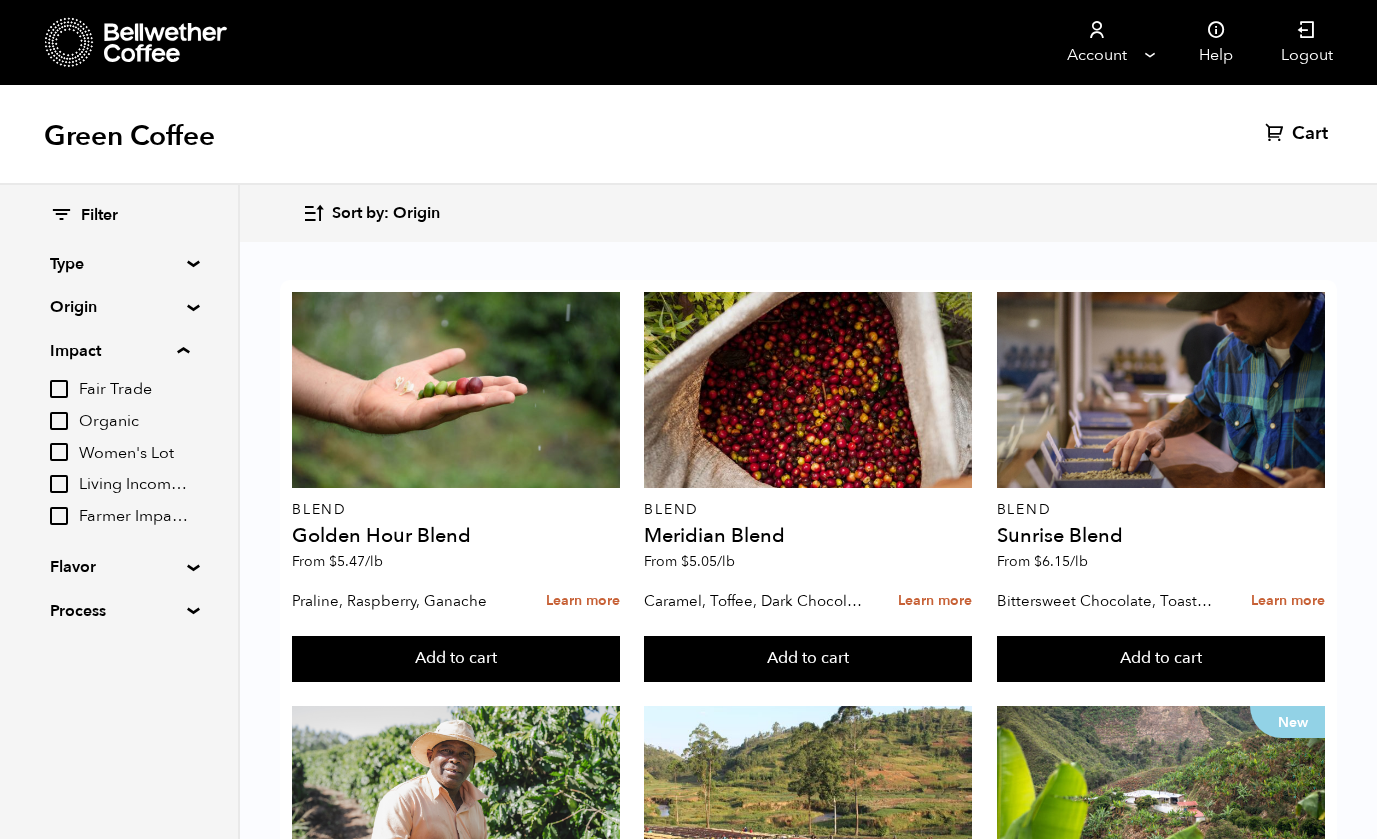 click on "Impact" at bounding box center [119, 351] 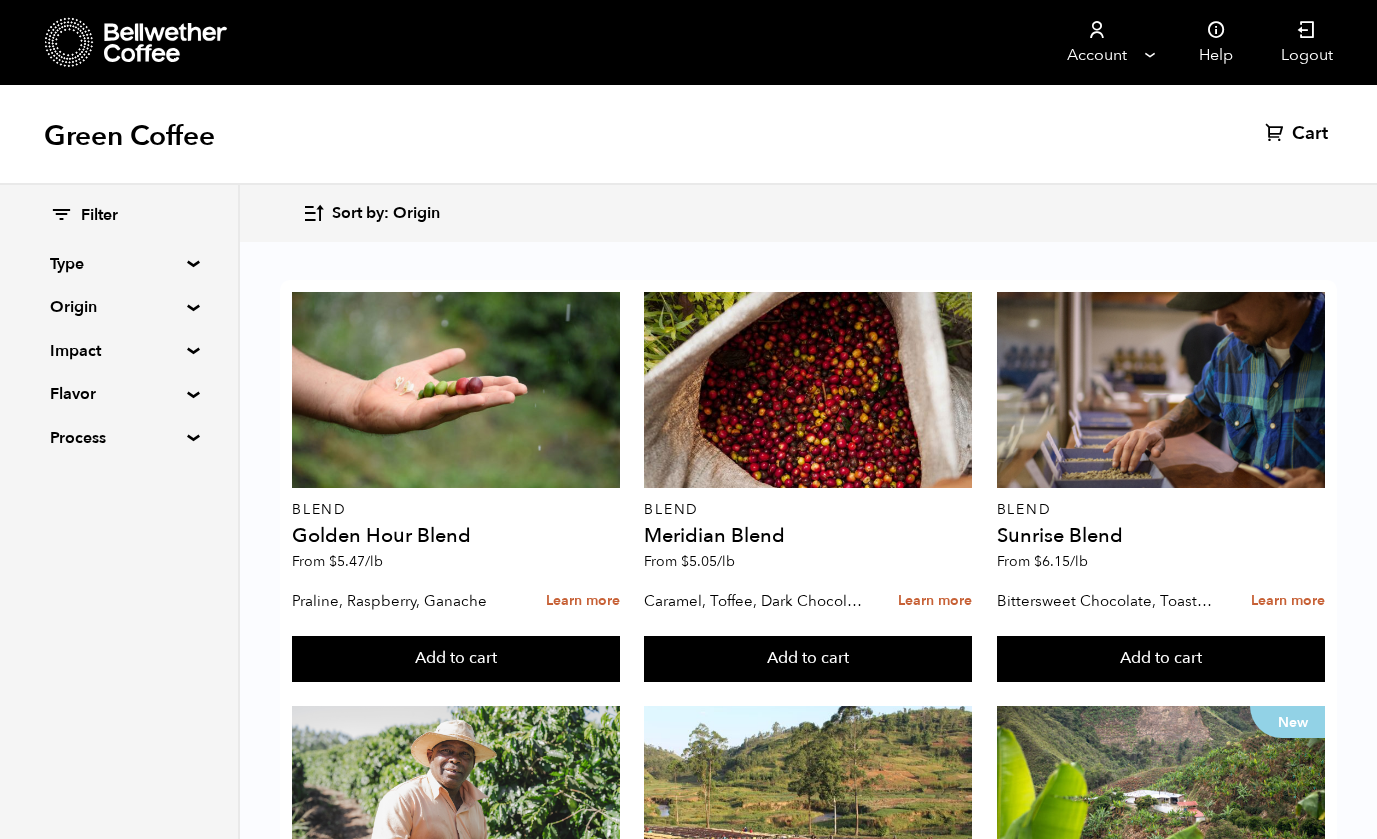 click on "Flavor" at bounding box center (119, 394) 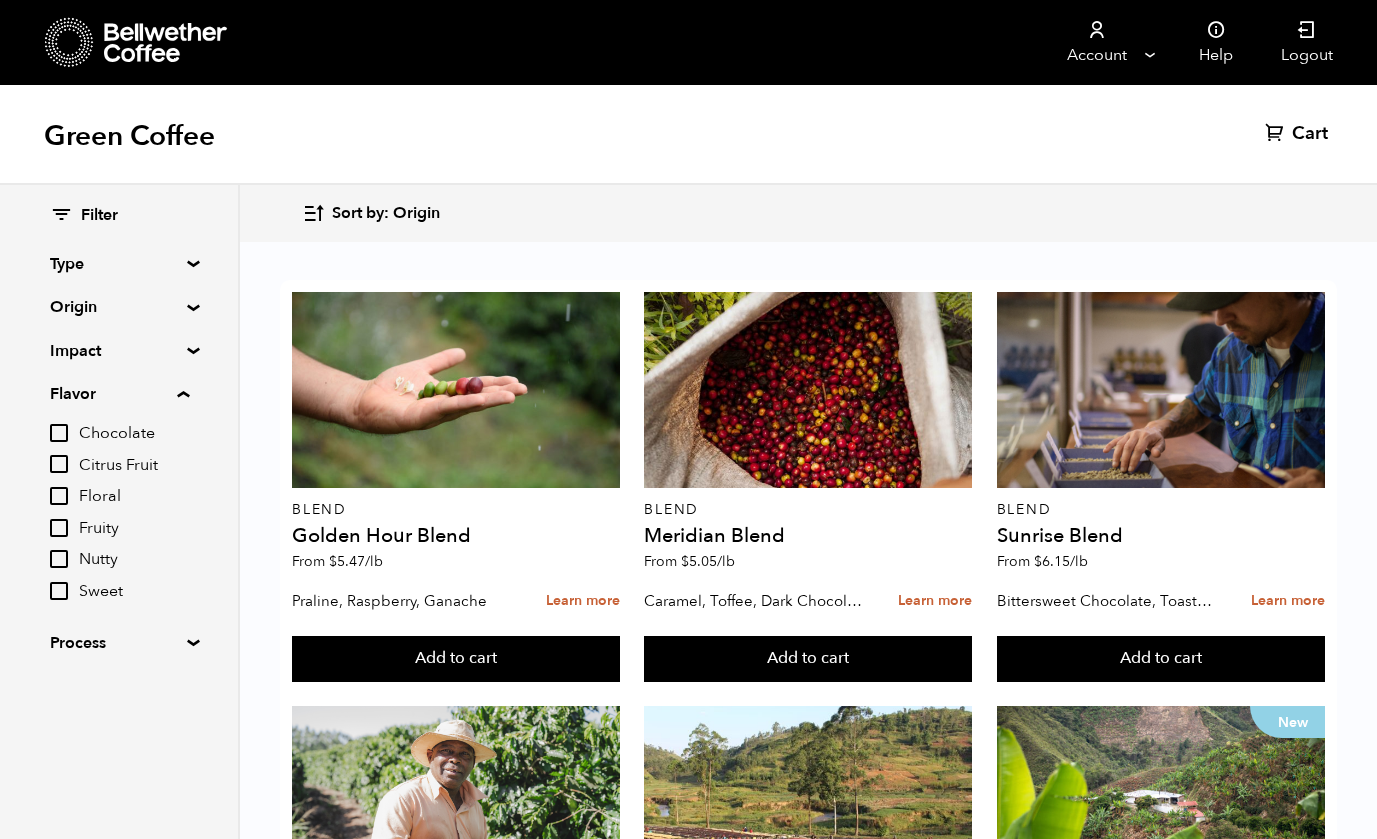 click on "Flavor" at bounding box center (119, 394) 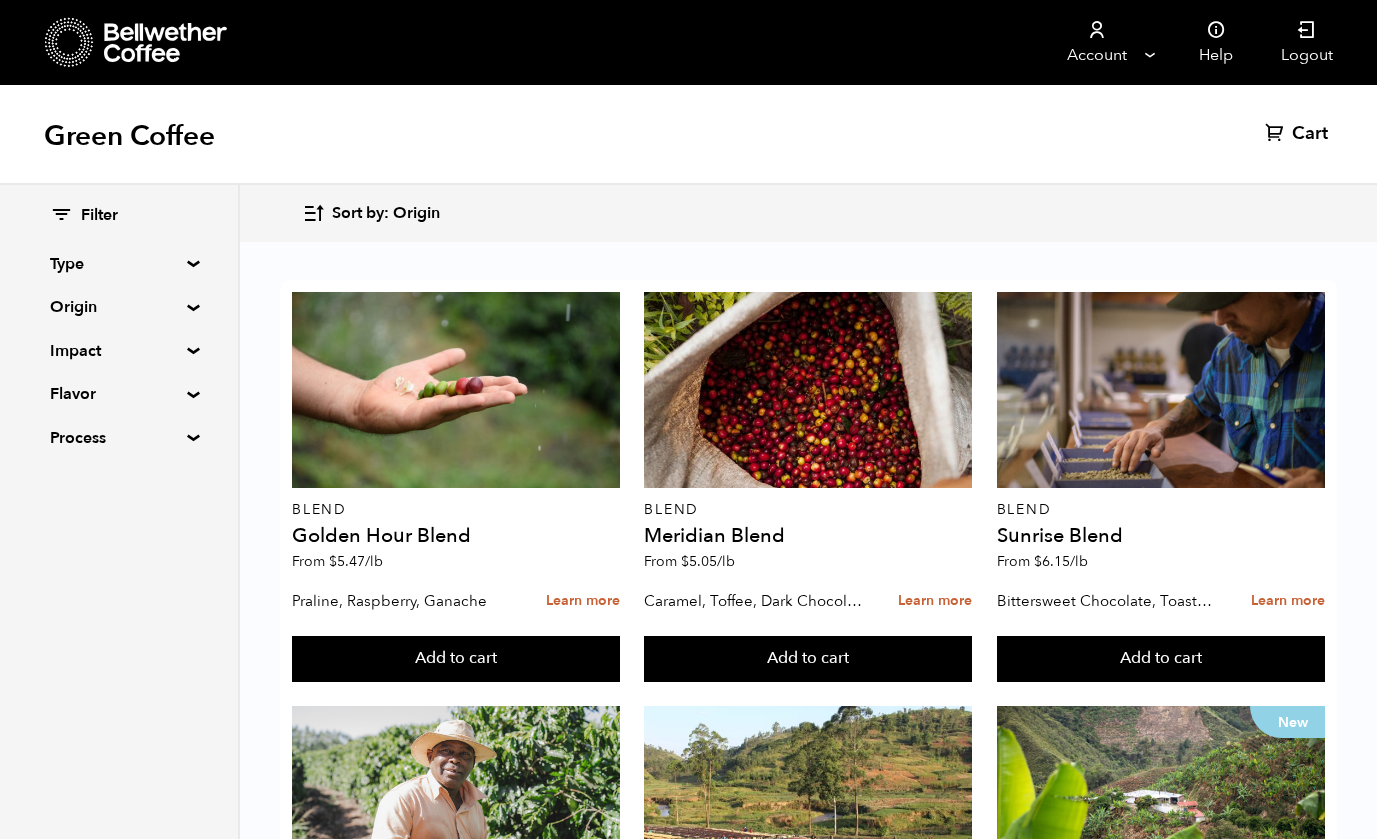 click on "Process" at bounding box center [119, 438] 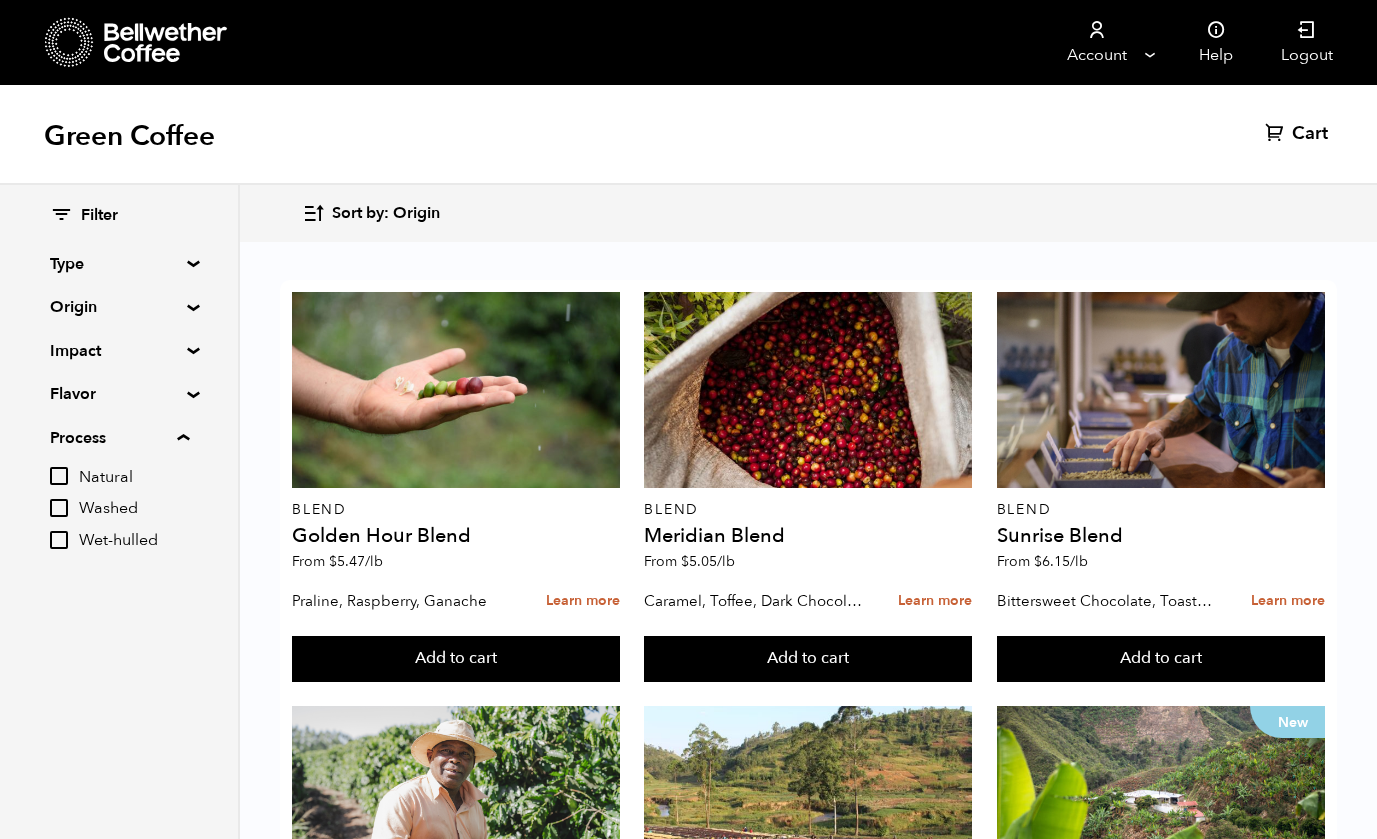 click on "Process" at bounding box center (119, 438) 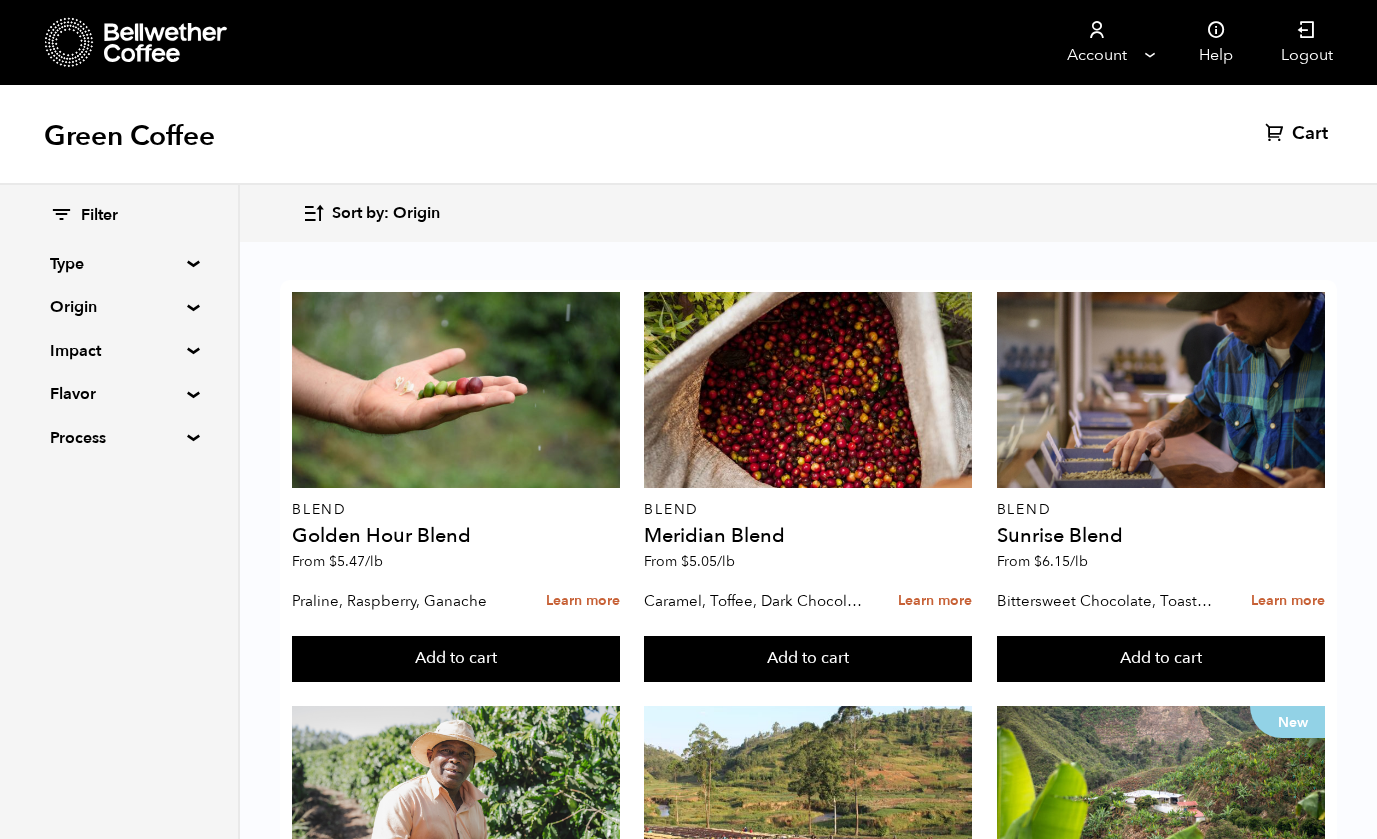 scroll, scrollTop: 2004, scrollLeft: 0, axis: vertical 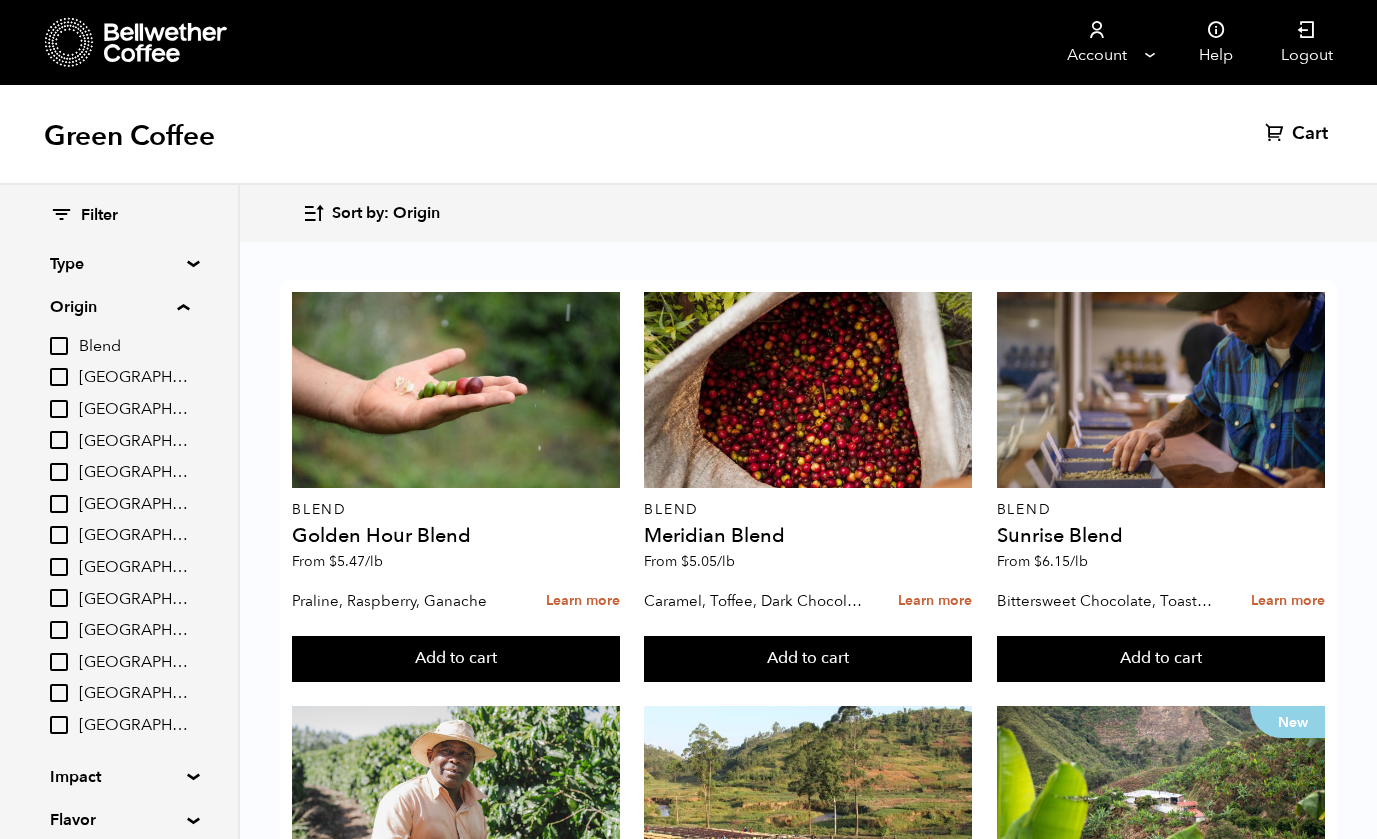 click on "[GEOGRAPHIC_DATA]" at bounding box center [59, 693] 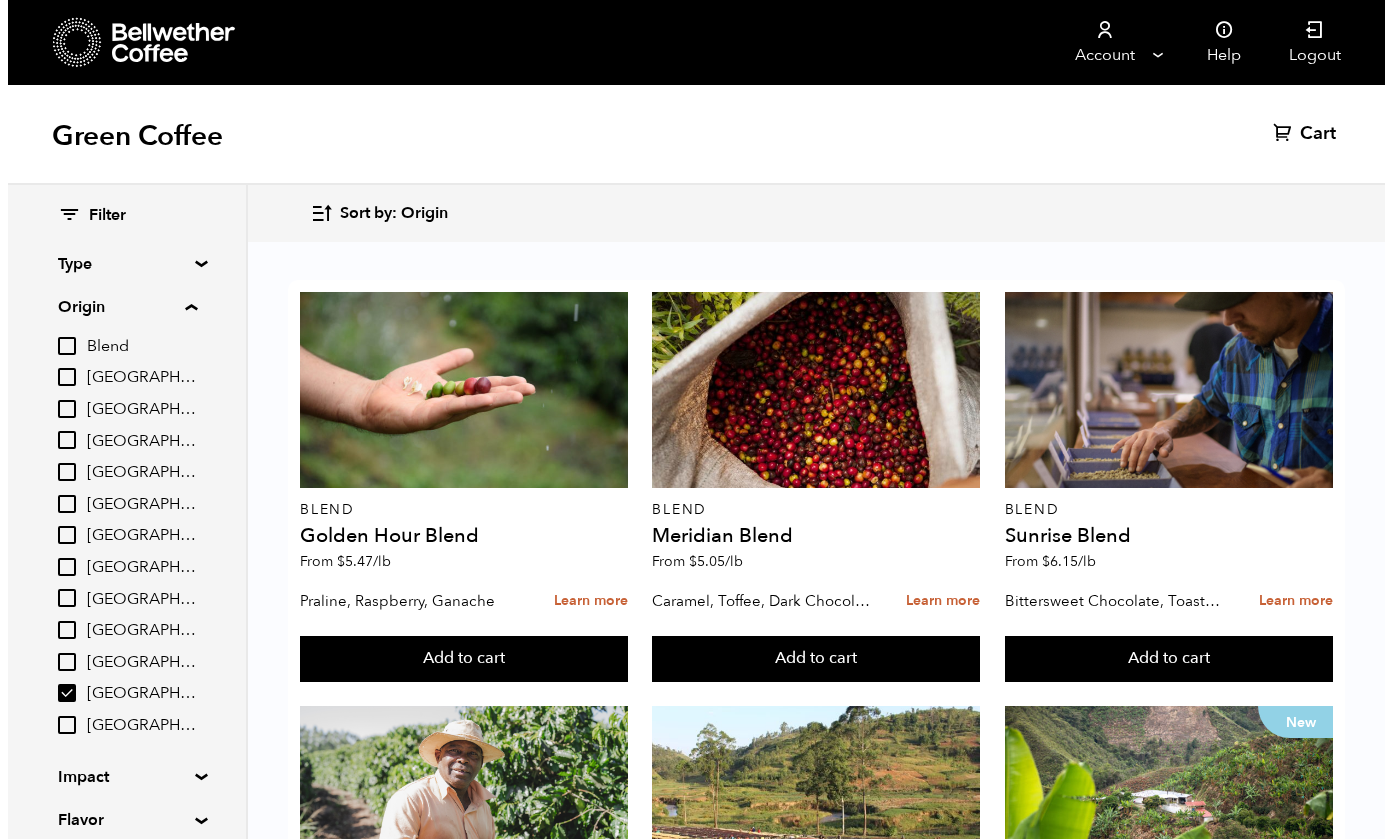 scroll, scrollTop: 0, scrollLeft: 0, axis: both 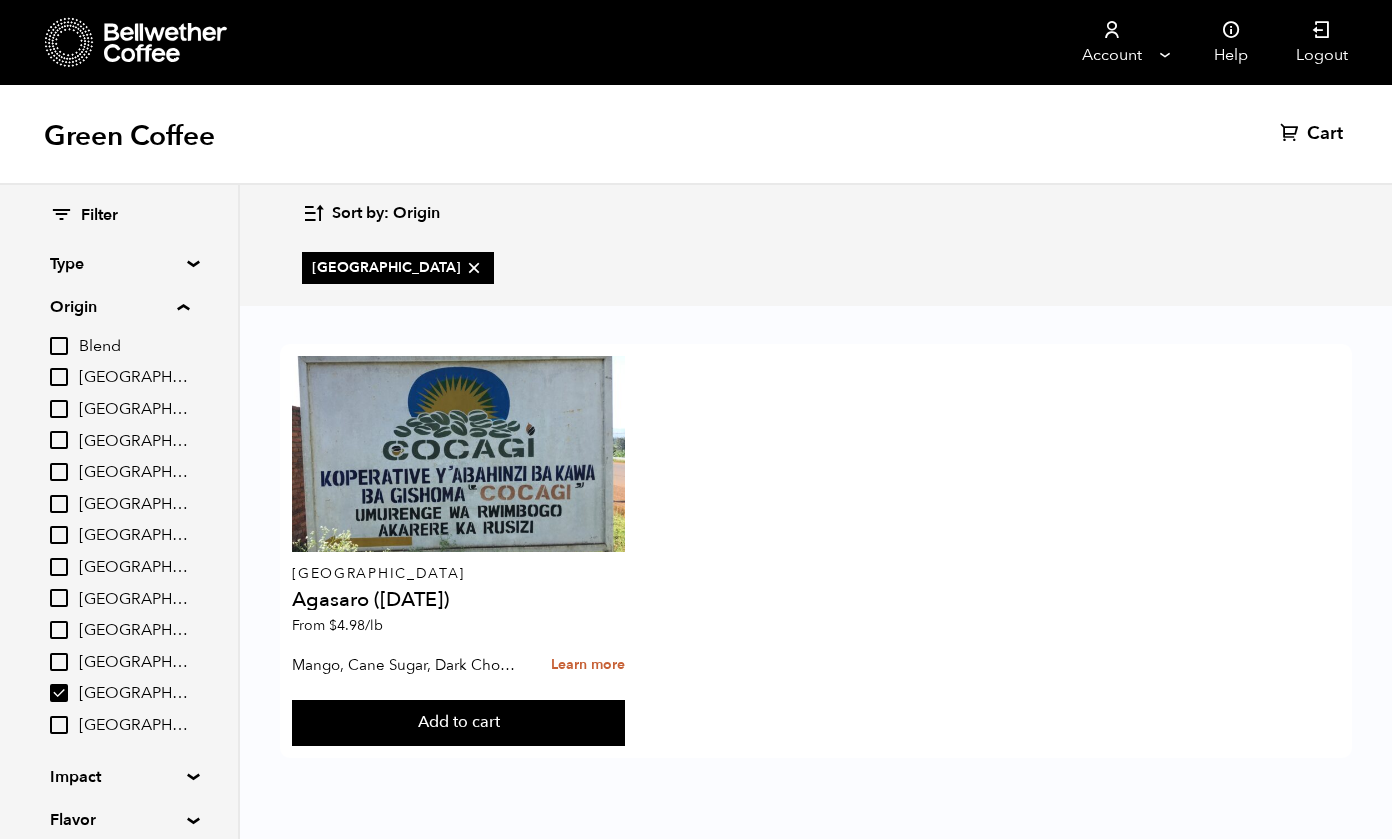 click at bounding box center (458, 454) 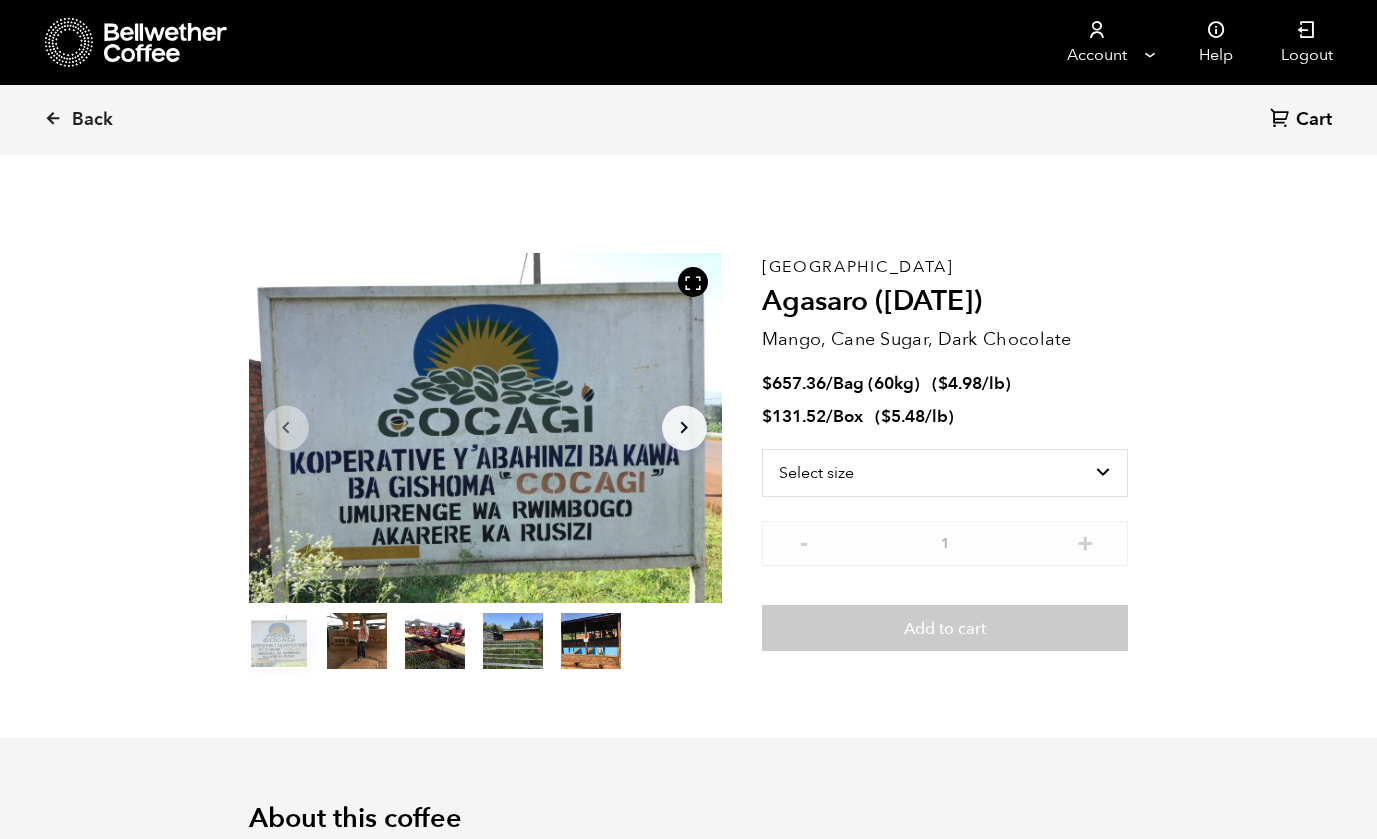 scroll, scrollTop: 0, scrollLeft: 0, axis: both 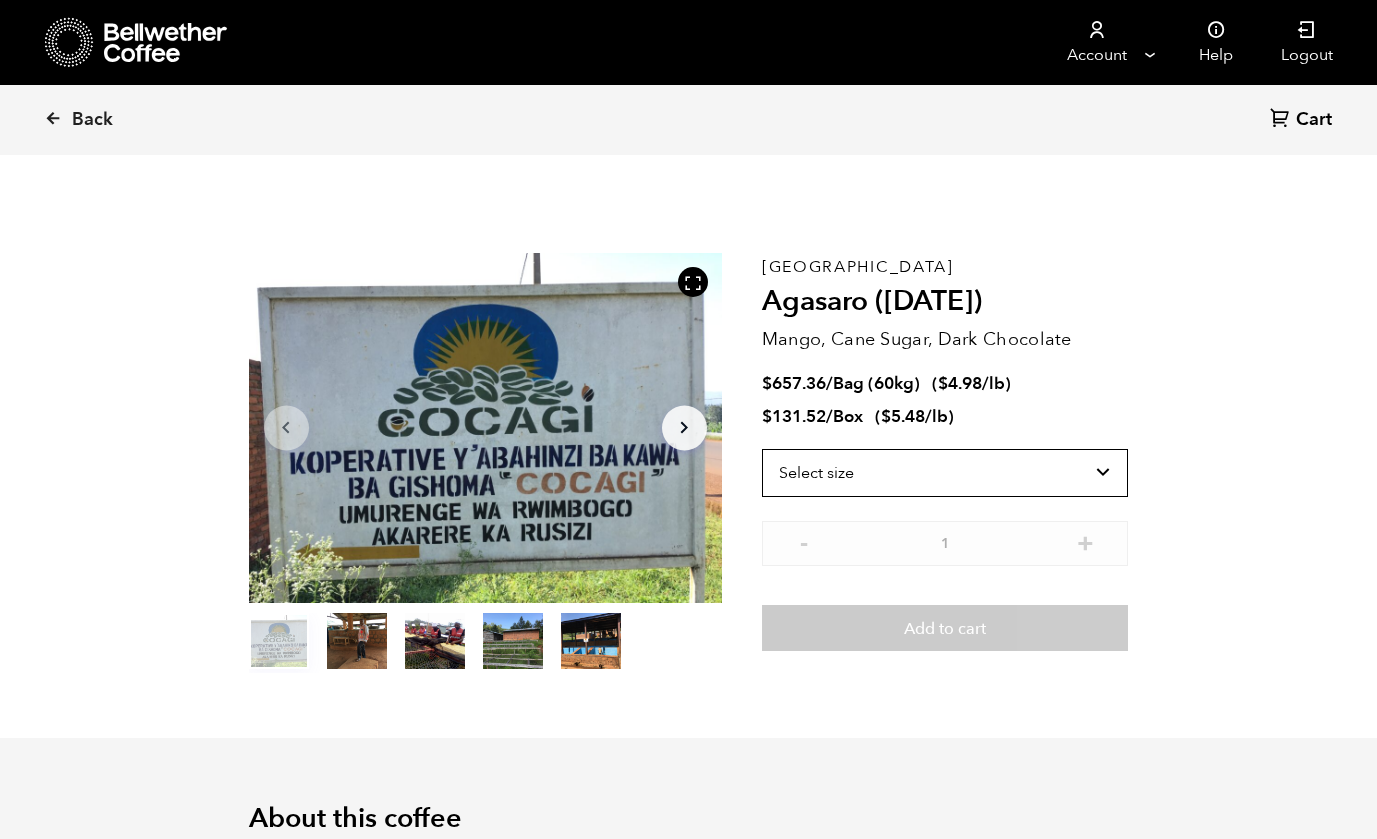 click on "Select size   Bag (60kg) (132 lbs) Box (24 lbs)" at bounding box center (945, 473) 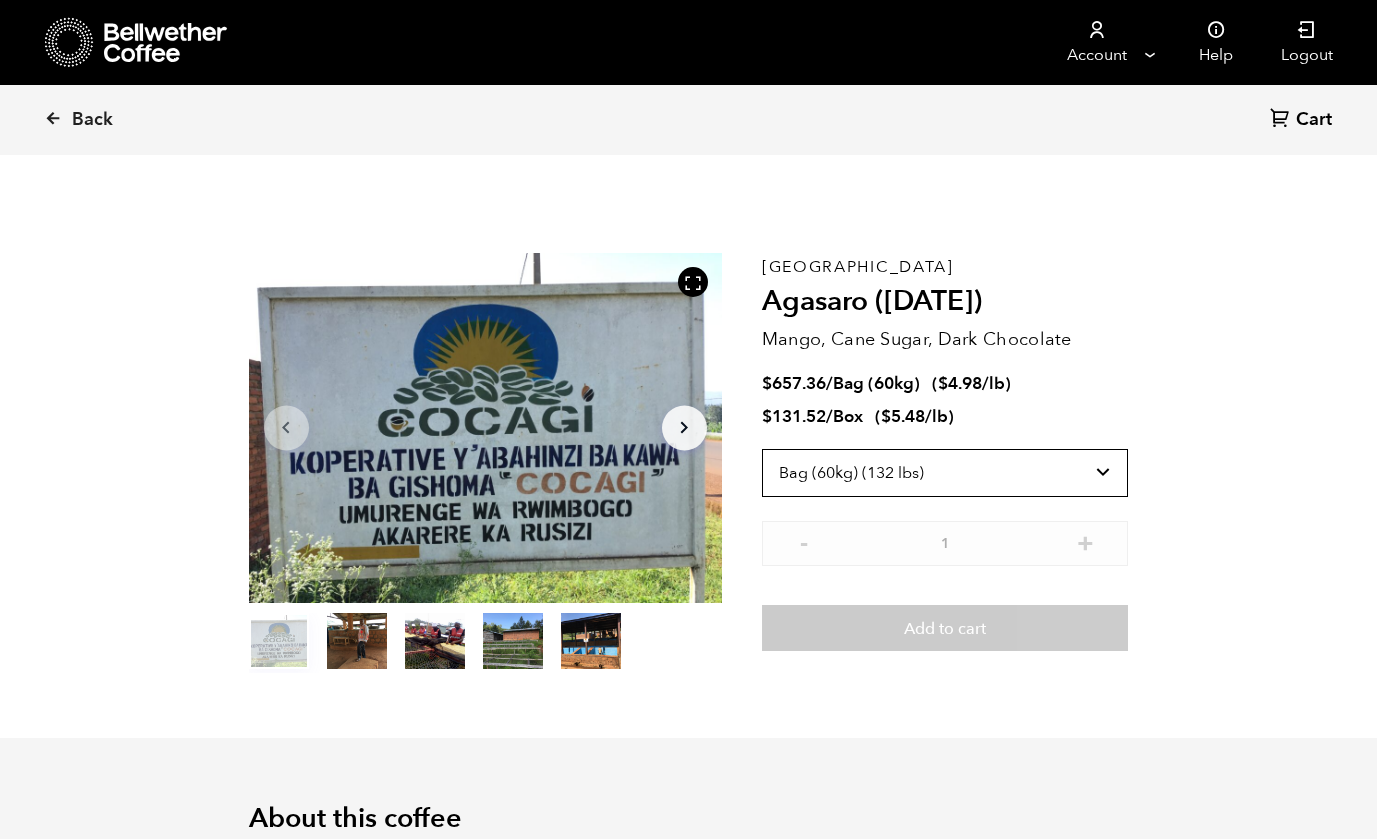 click on "Select size   Bag (60kg) (132 lbs) Box (24 lbs)" at bounding box center (945, 473) 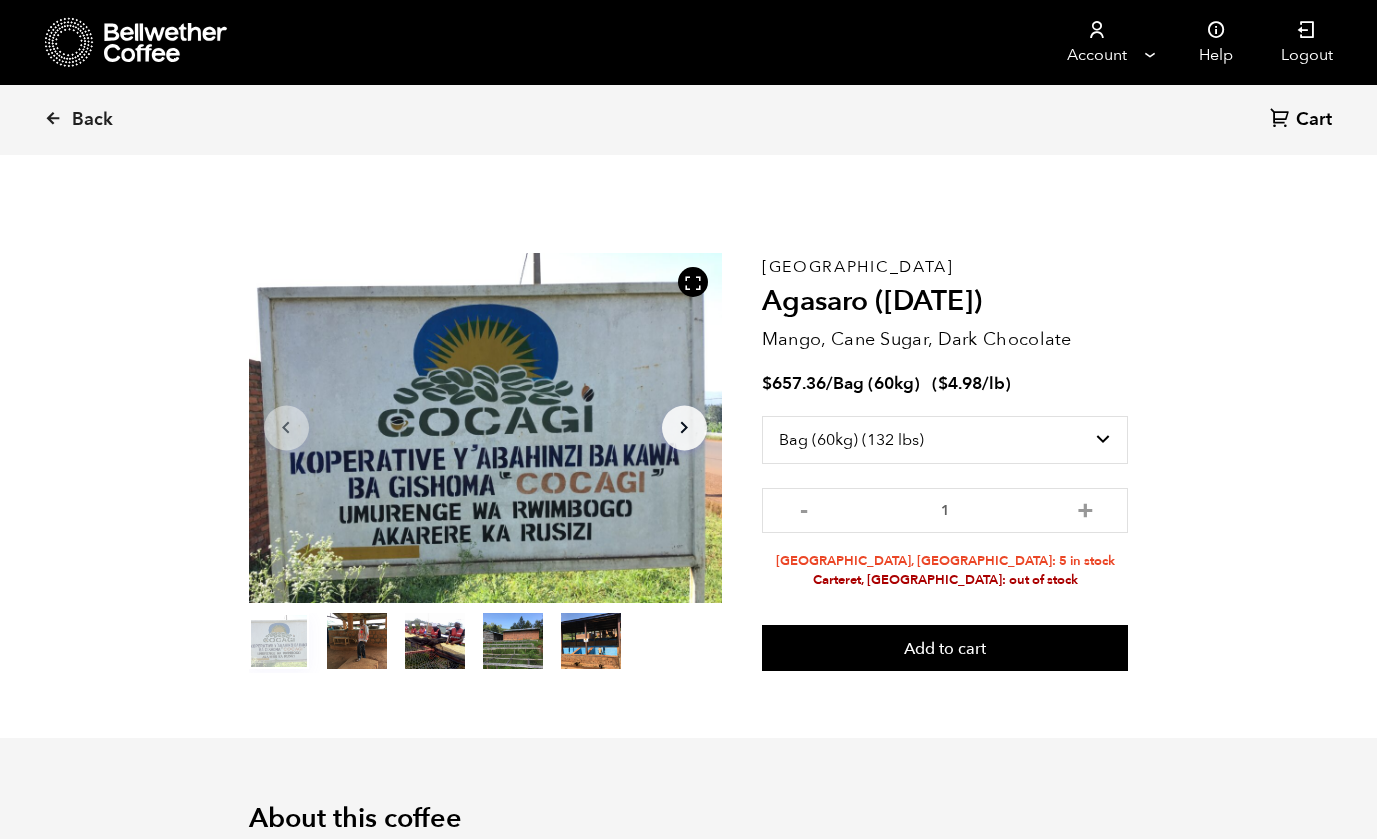 click on "Add to cart" at bounding box center [945, 648] 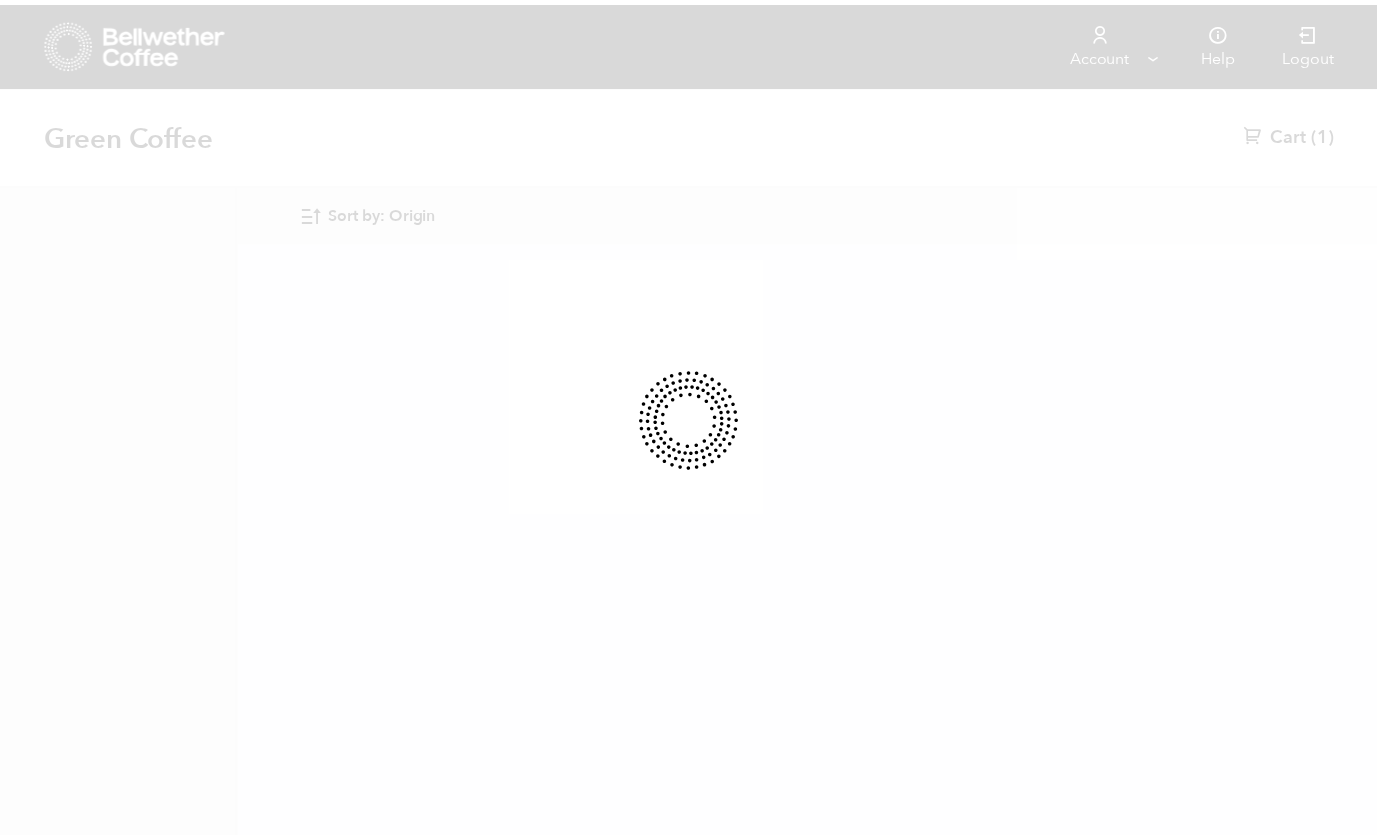 scroll, scrollTop: 0, scrollLeft: 0, axis: both 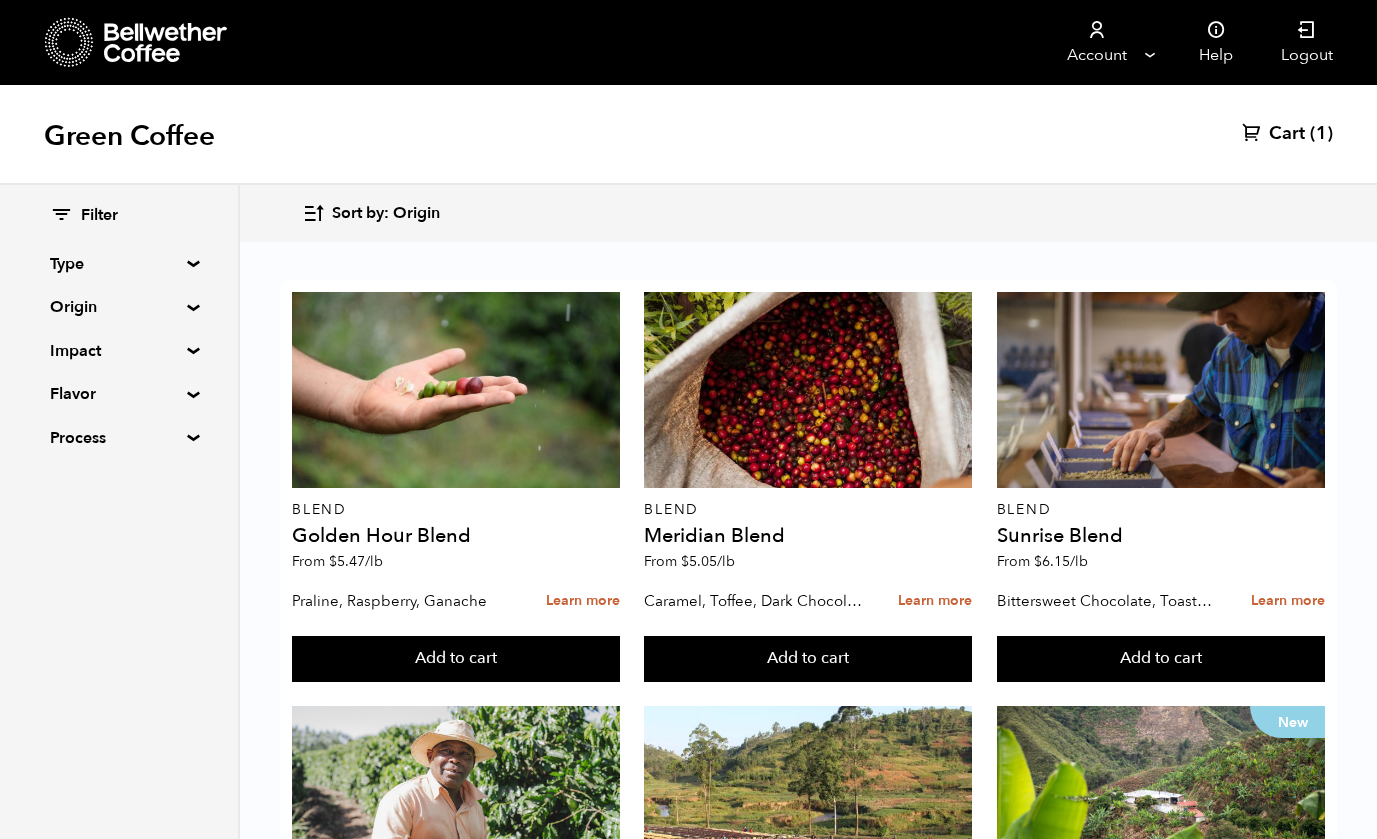 click on "Cart" at bounding box center [1287, 134] 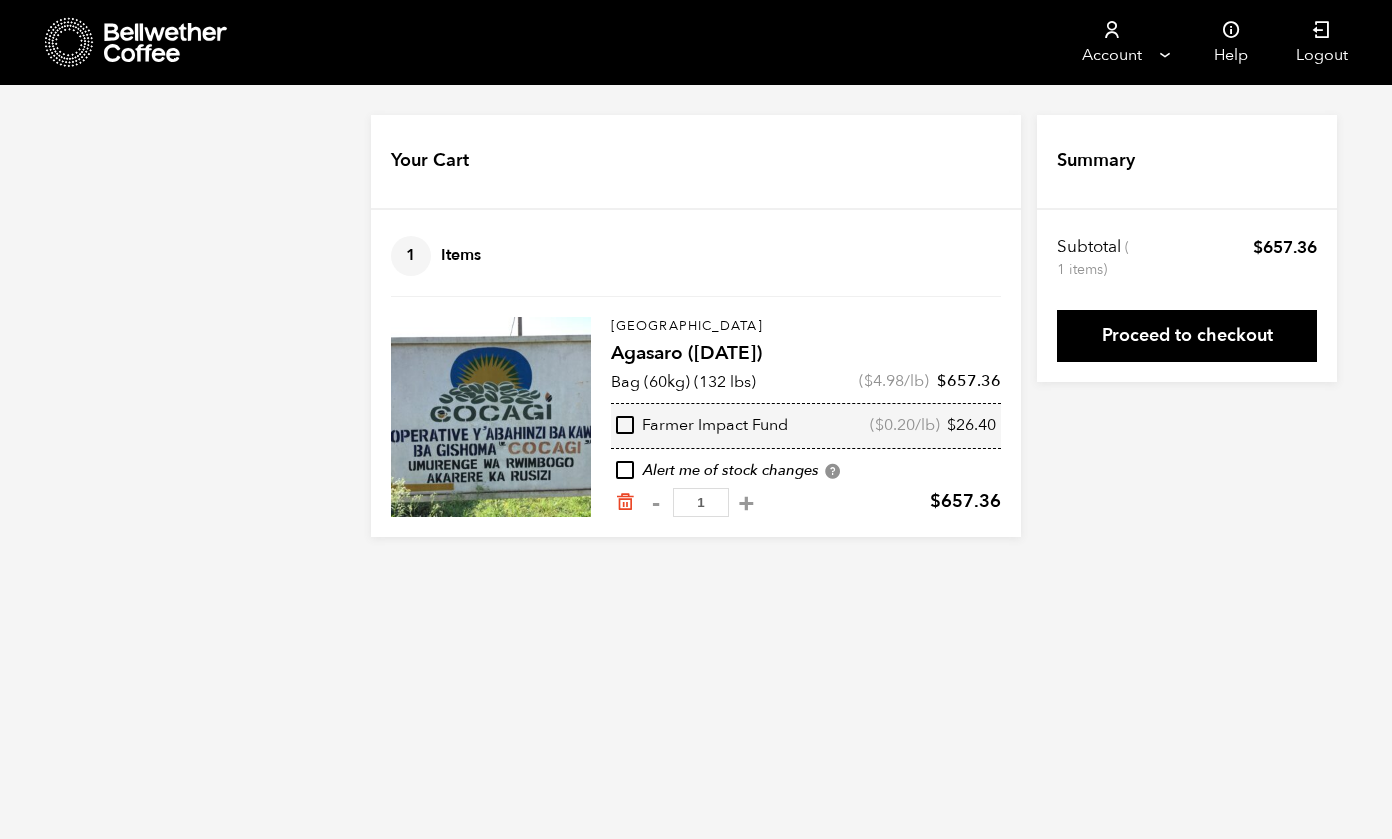 scroll, scrollTop: 0, scrollLeft: 0, axis: both 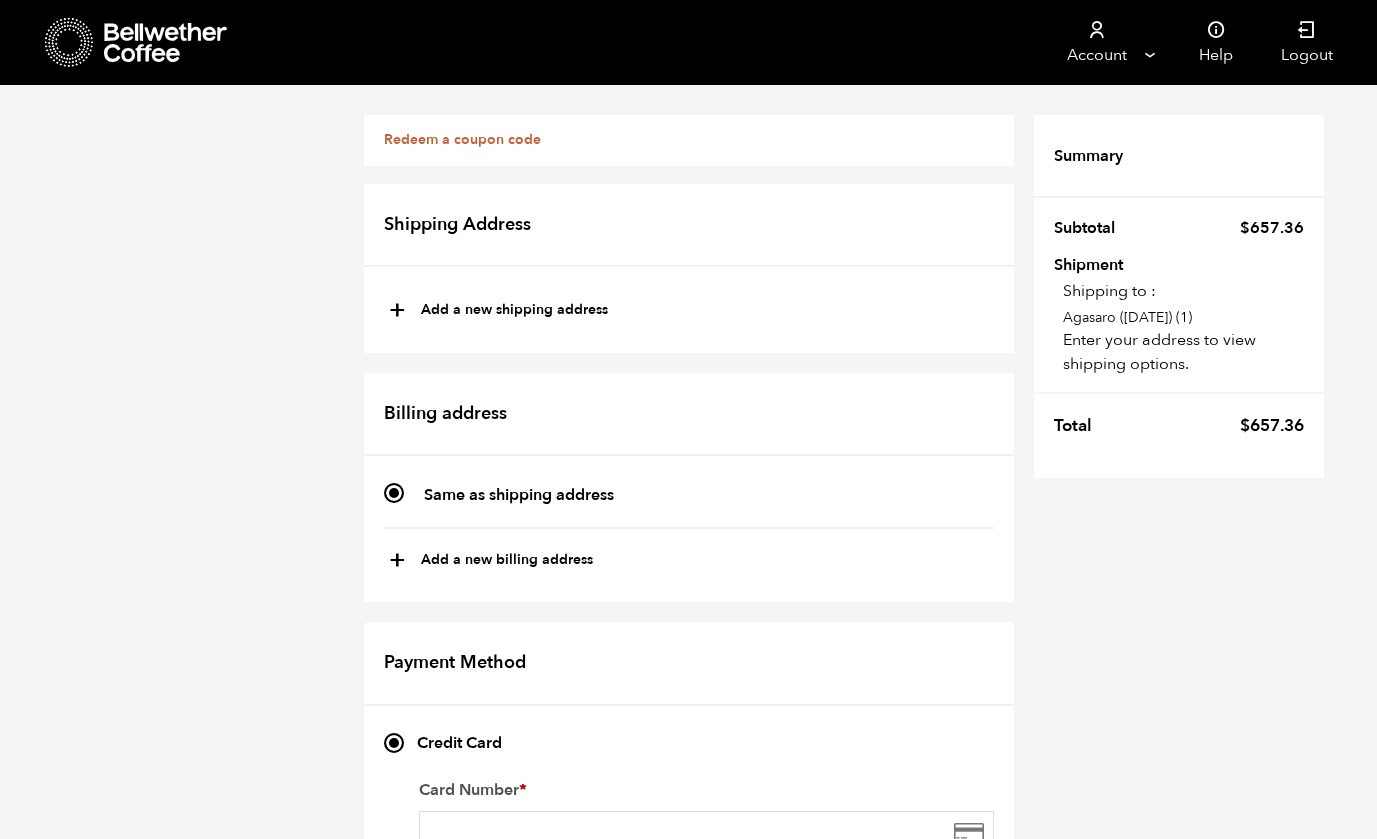 click on "+" at bounding box center [397, 311] 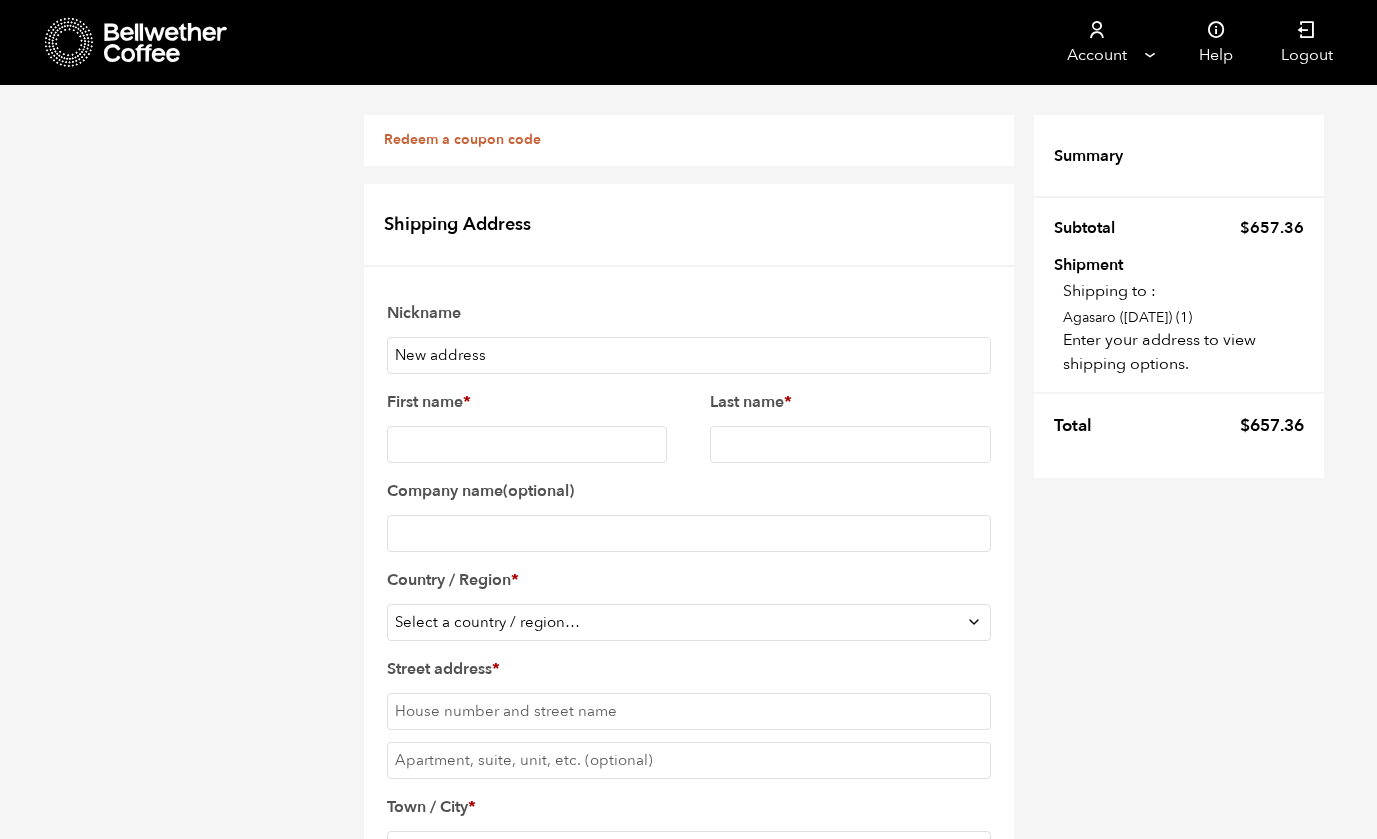 click on "New address" at bounding box center [689, 355] 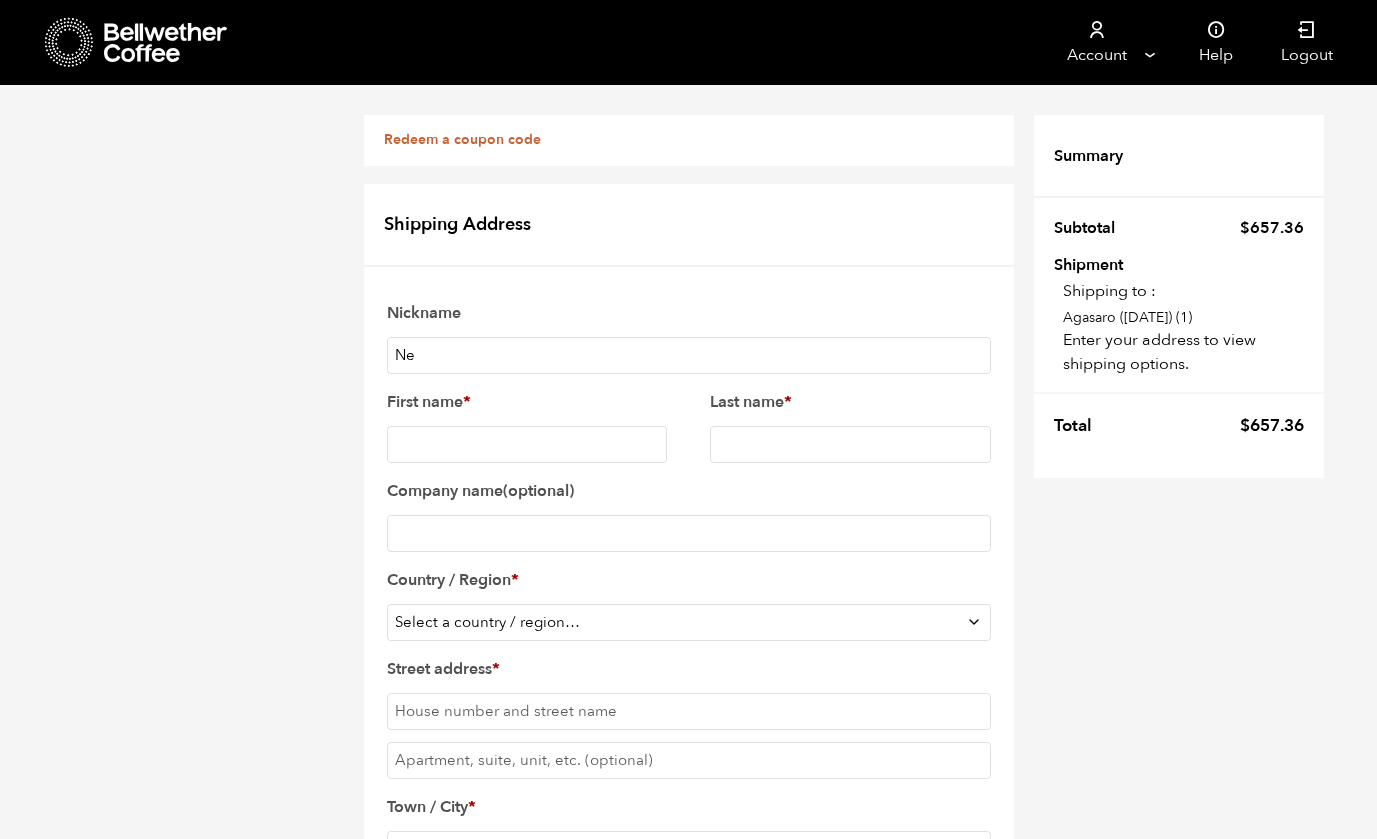 type on "N" 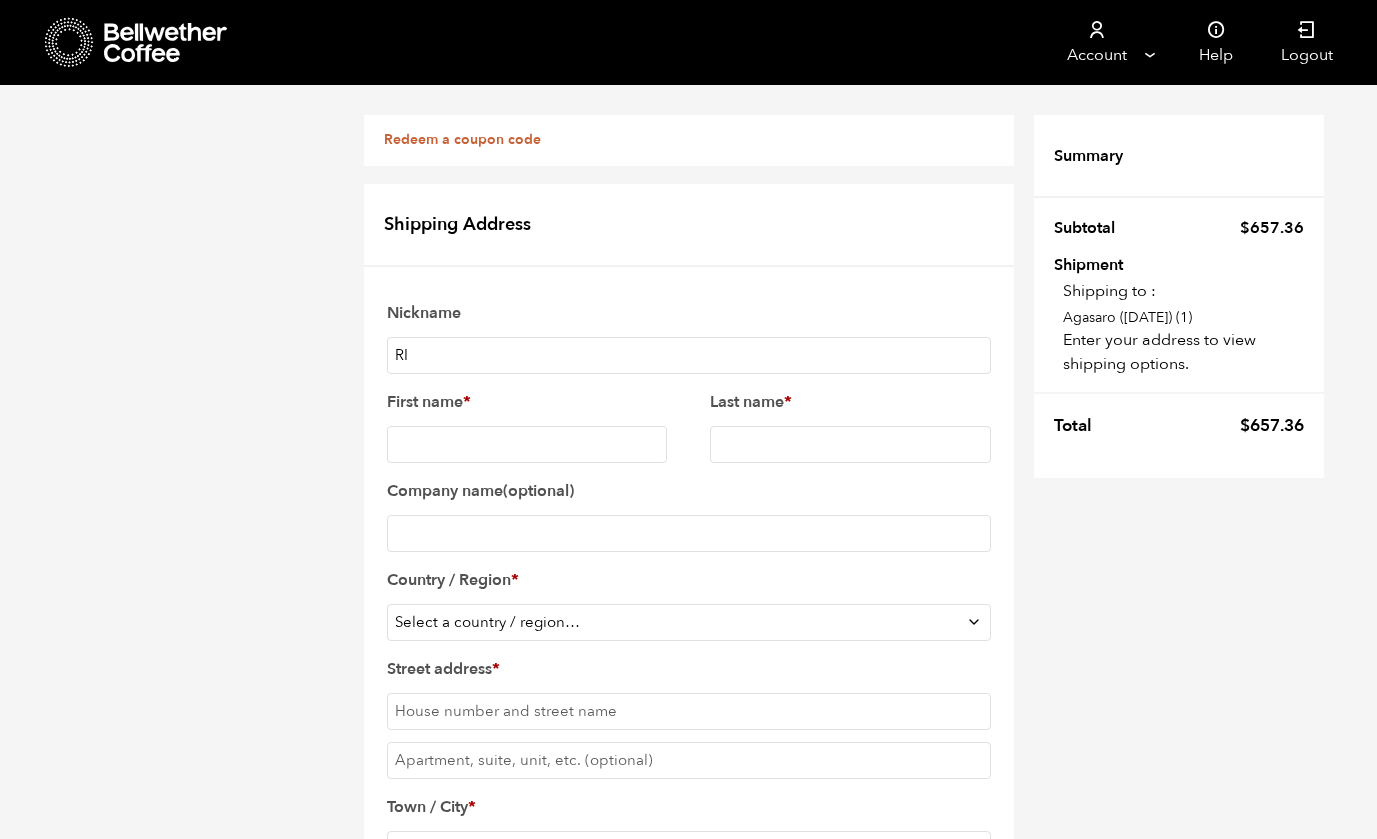 type on "R" 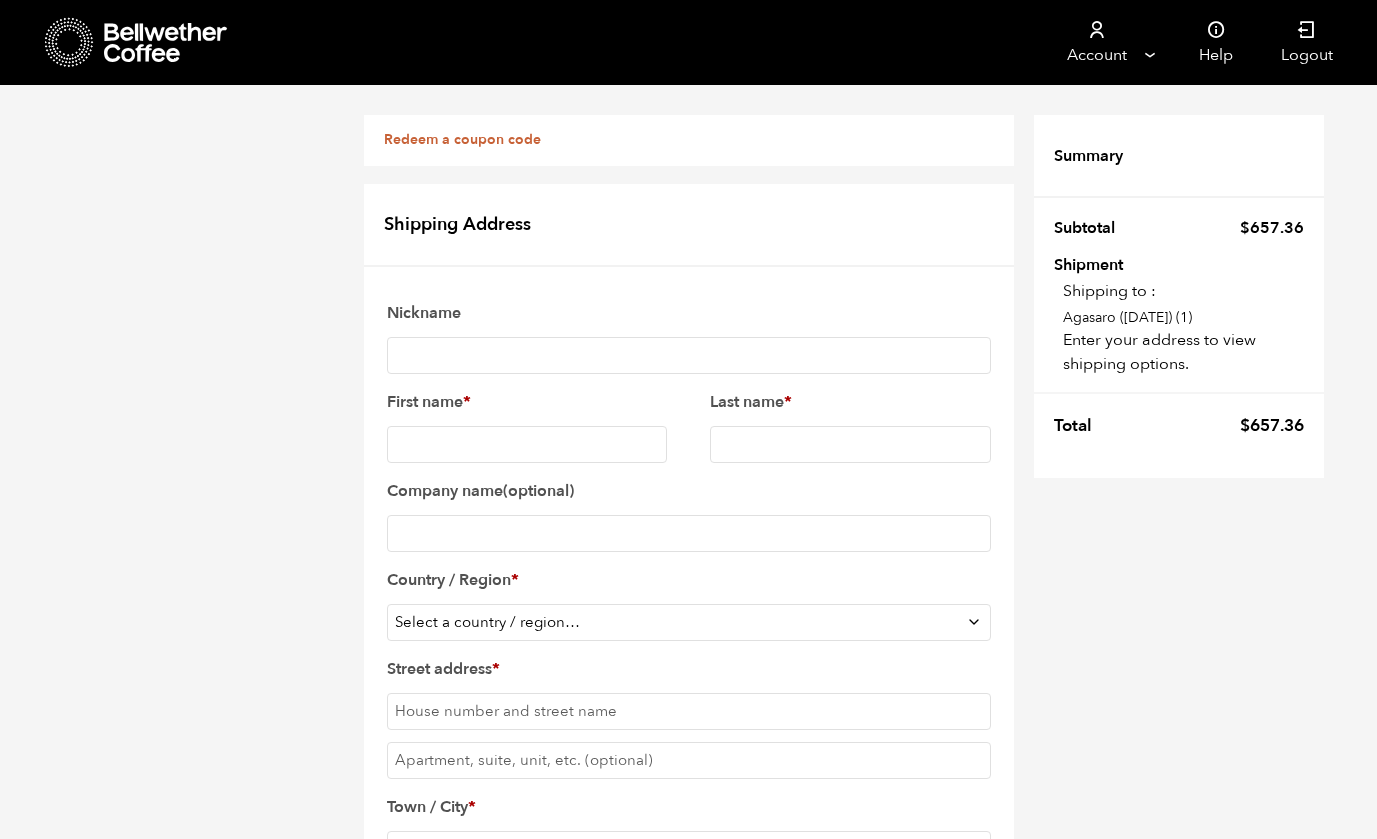 type 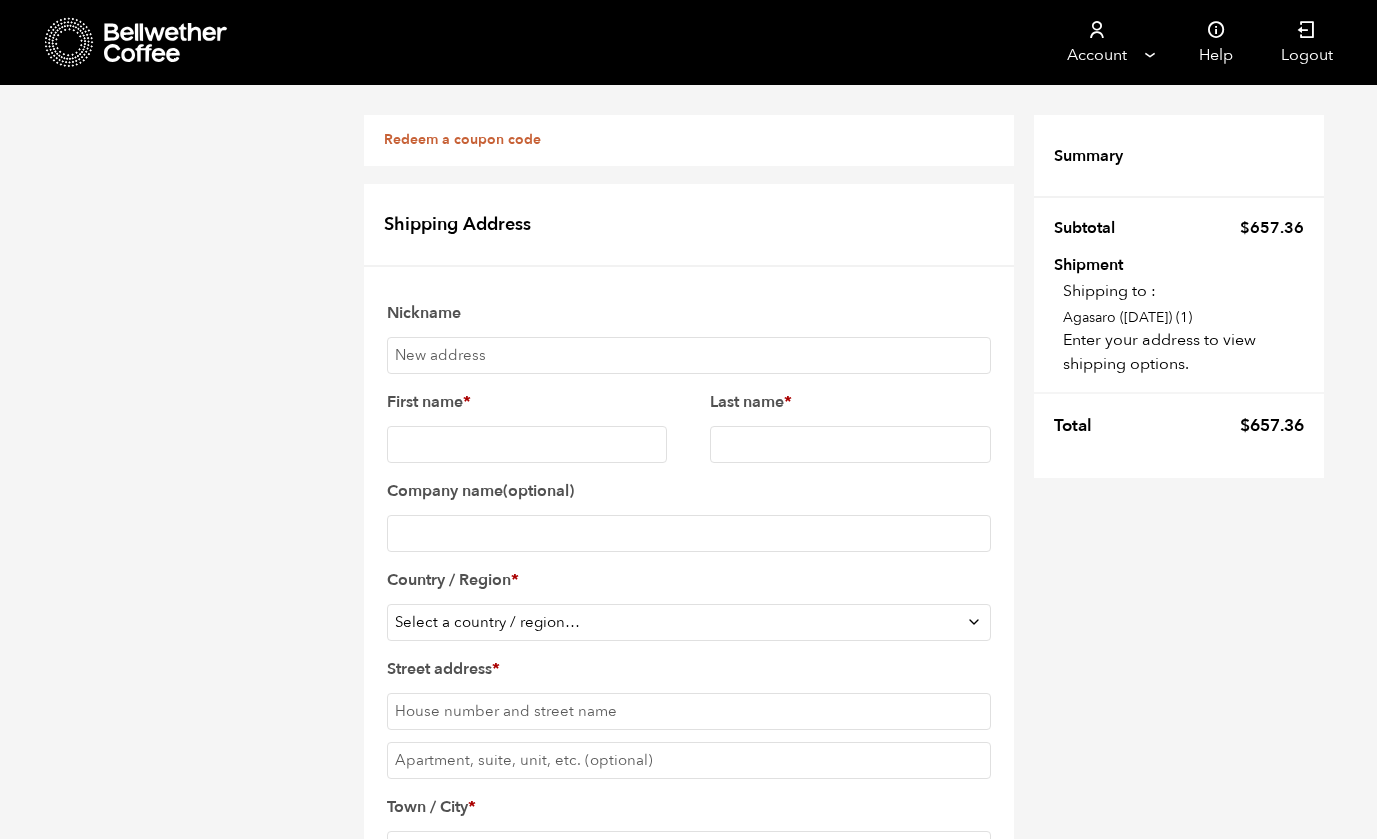 click on "First name  *" at bounding box center [527, 444] 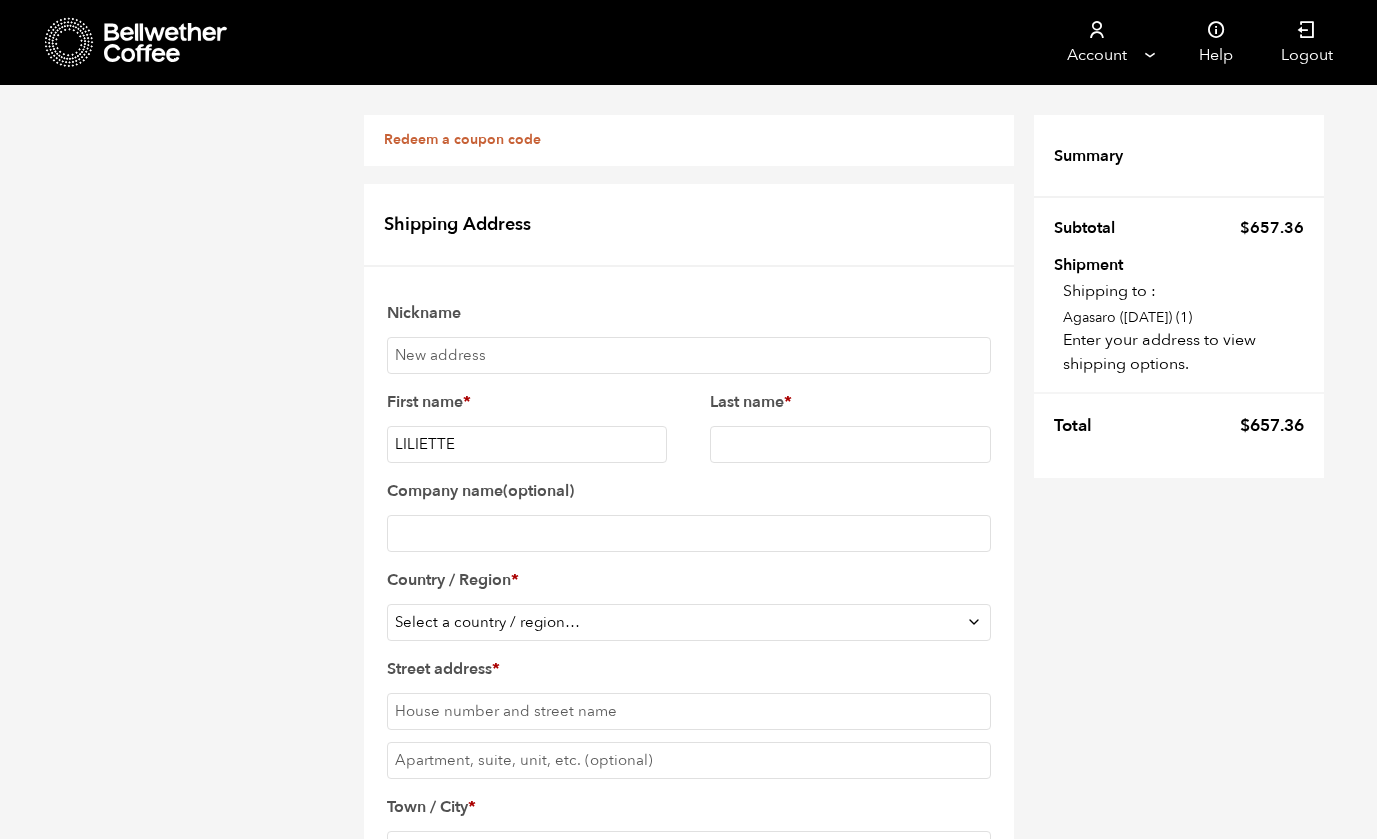 type on "FREEMAN" 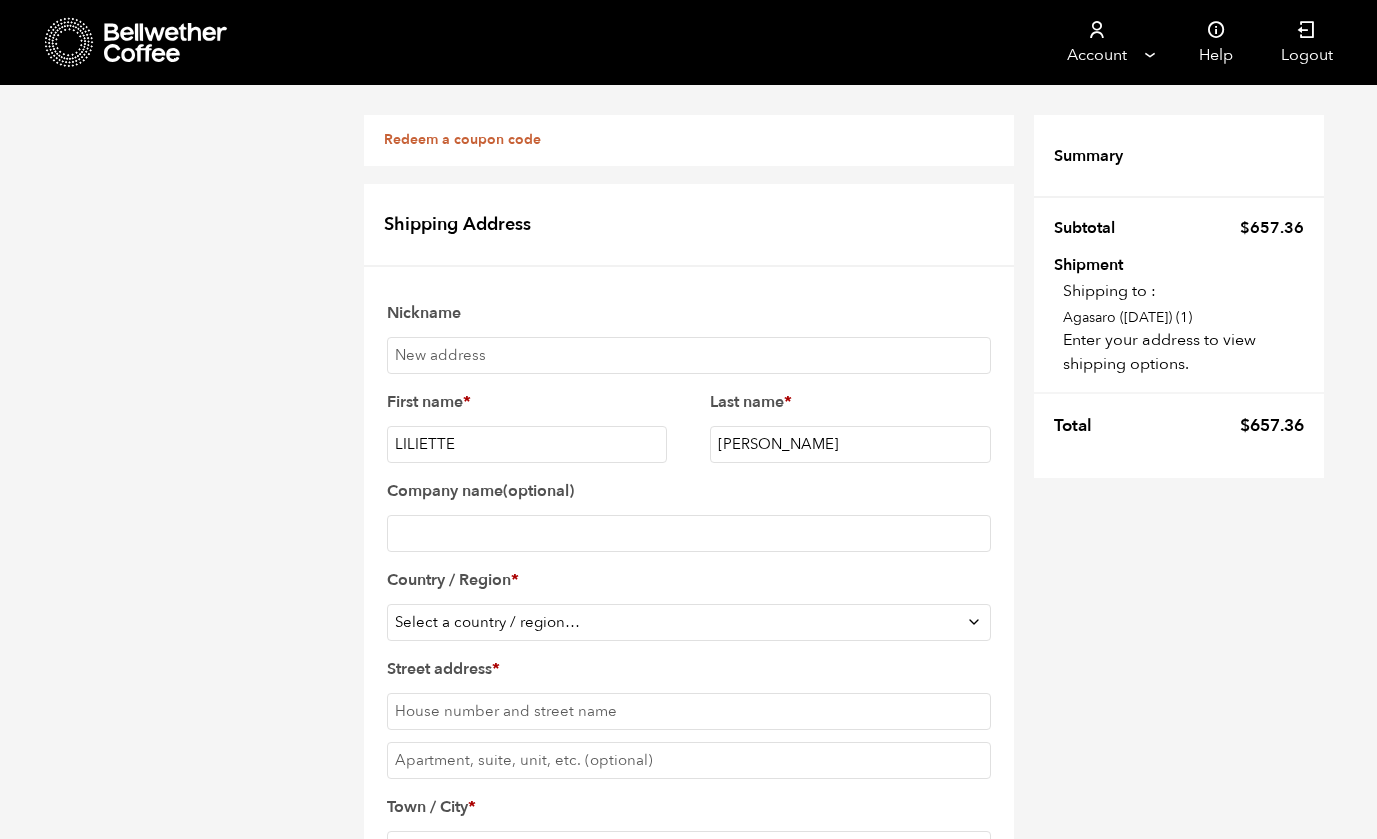 select on "US" 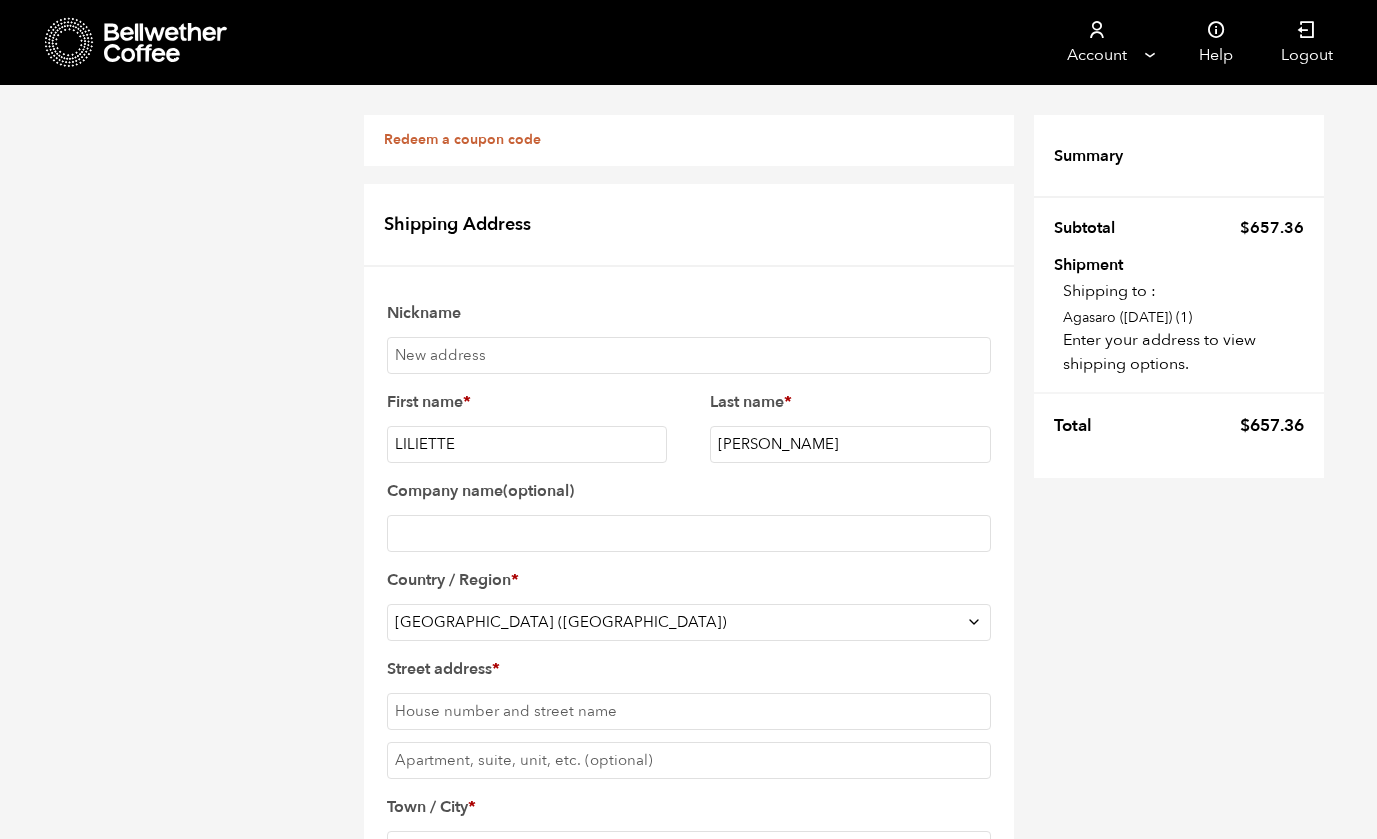 type on "416 O Street" 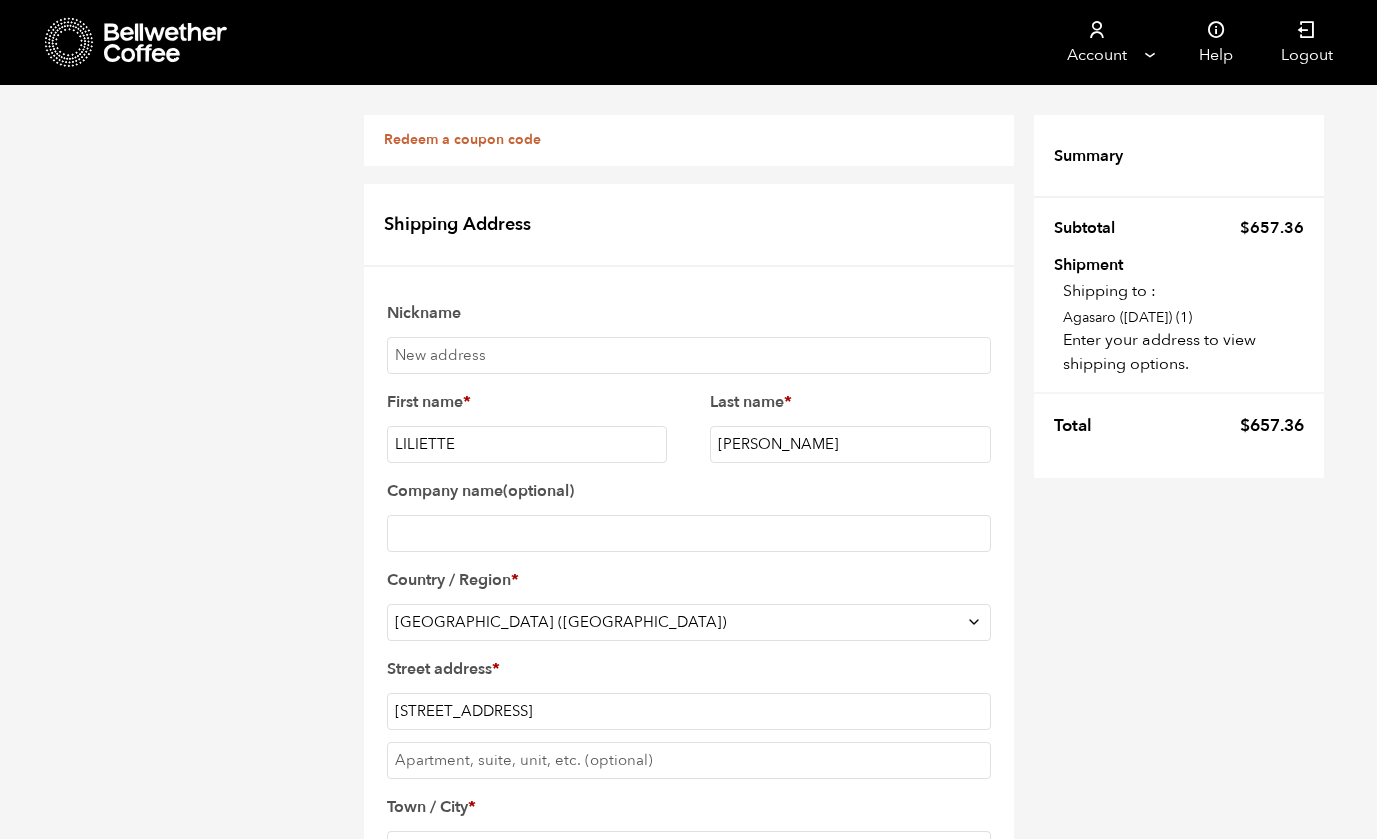 type on "Rio Linda" 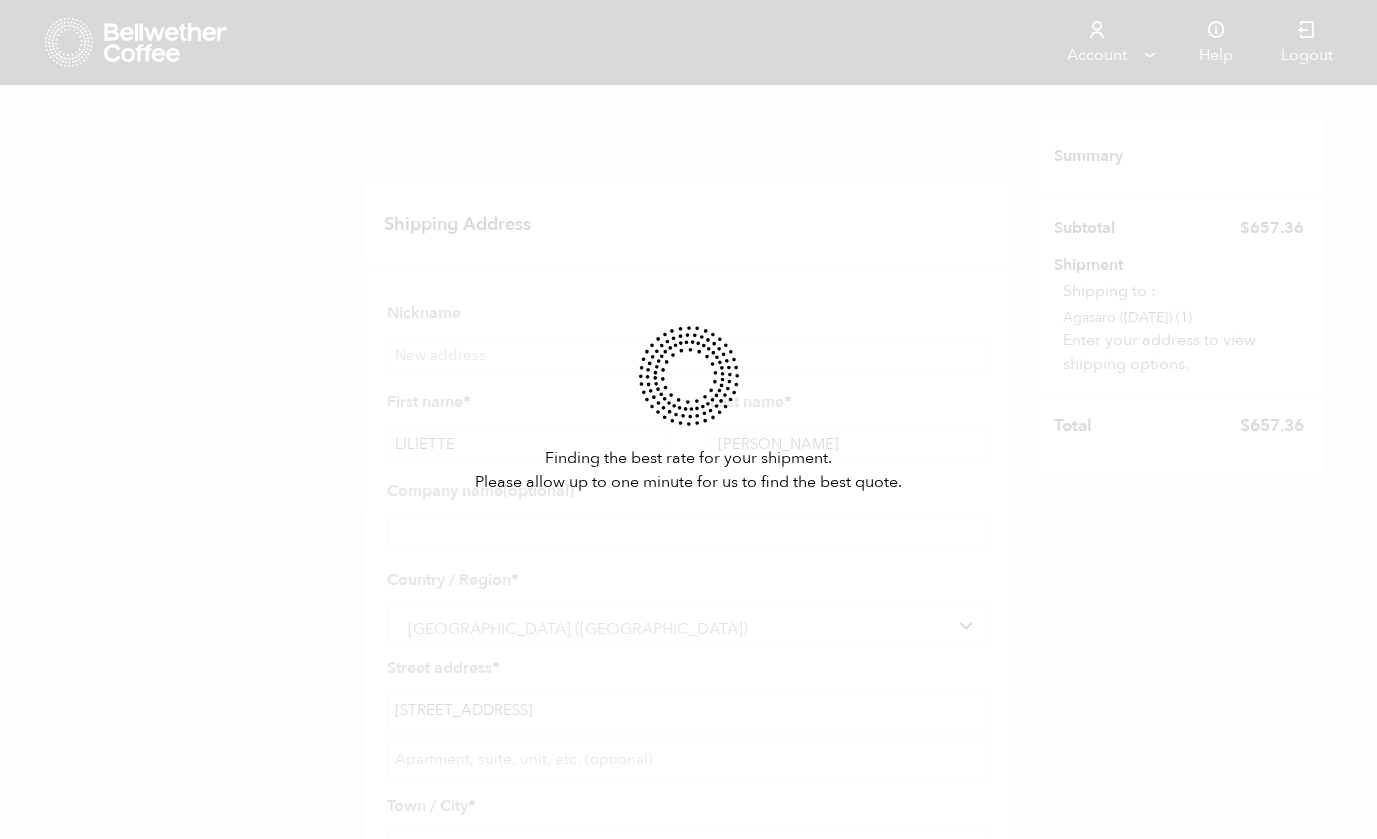 type on "Rio Linda" 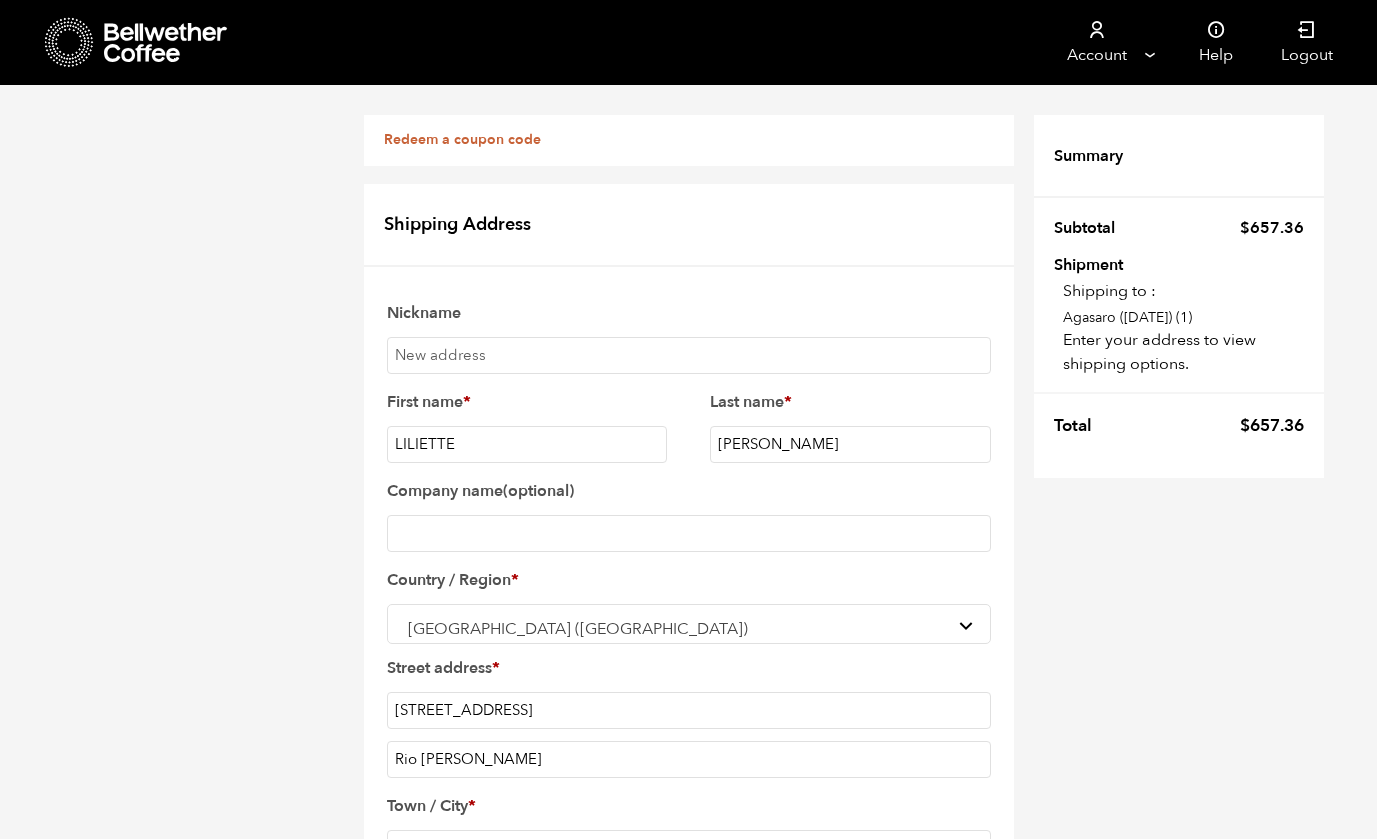 scroll, scrollTop: 211, scrollLeft: 0, axis: vertical 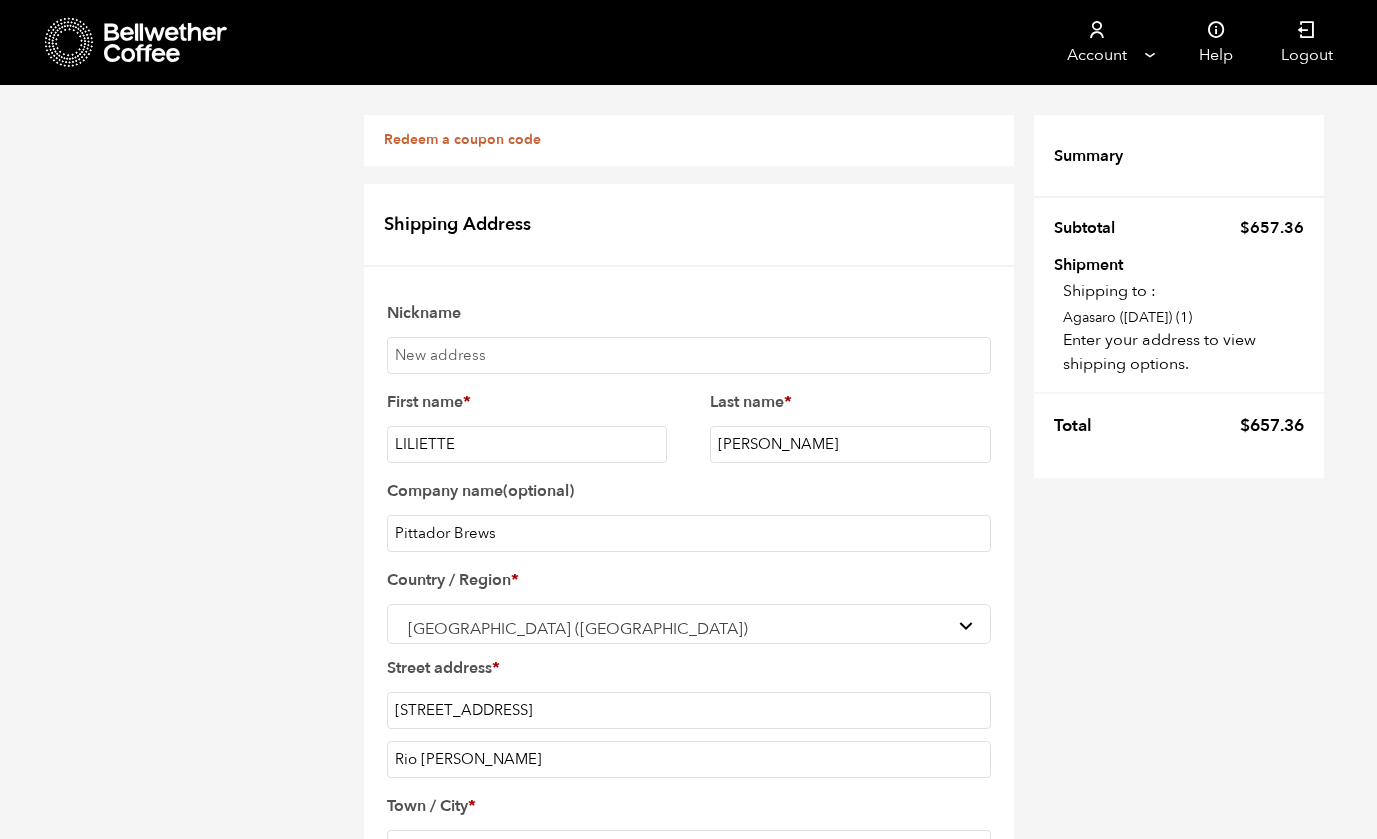 click on "Email address  *" at bounding box center [689, 1203] 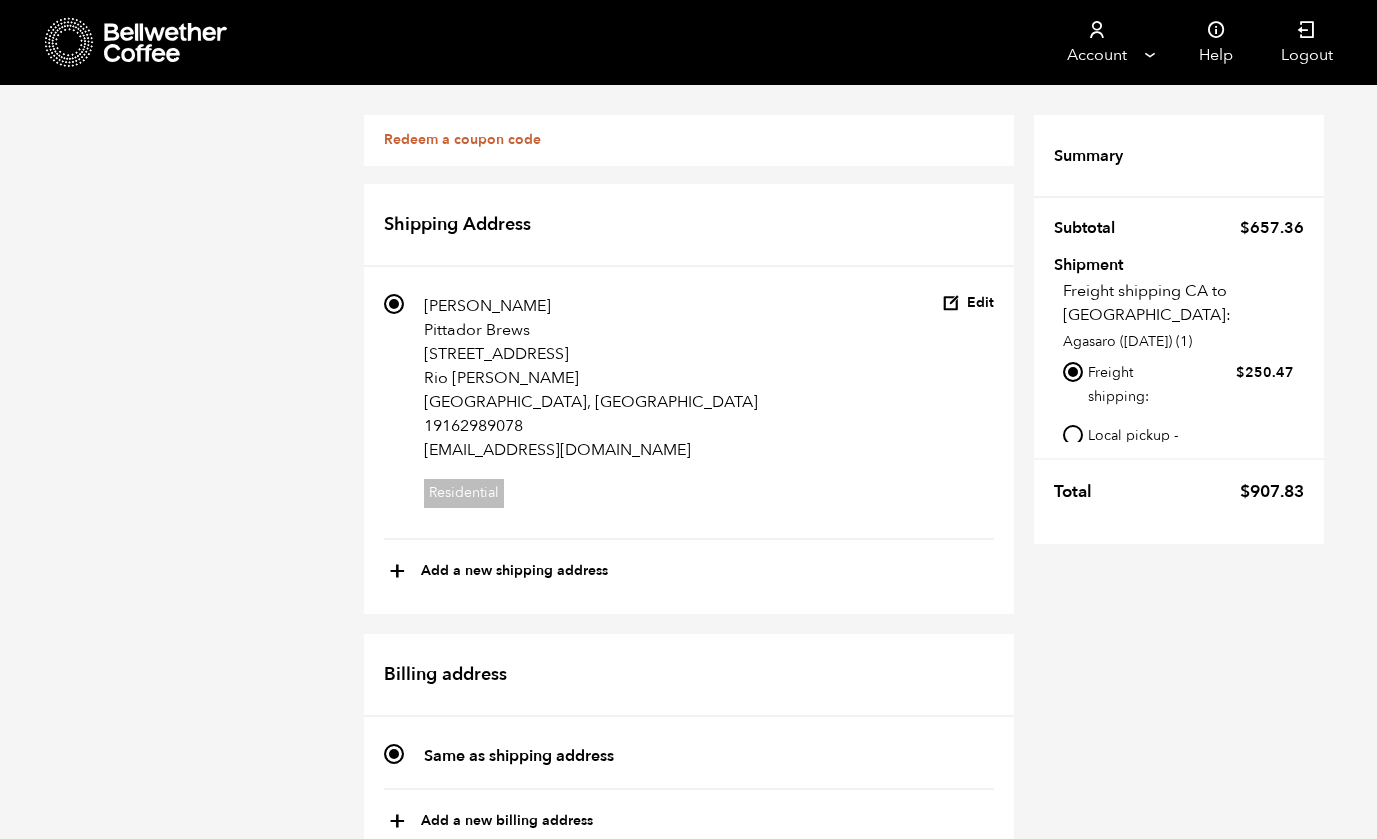 click on "Local pickup - Alameda, CA" at bounding box center (1073, 435) 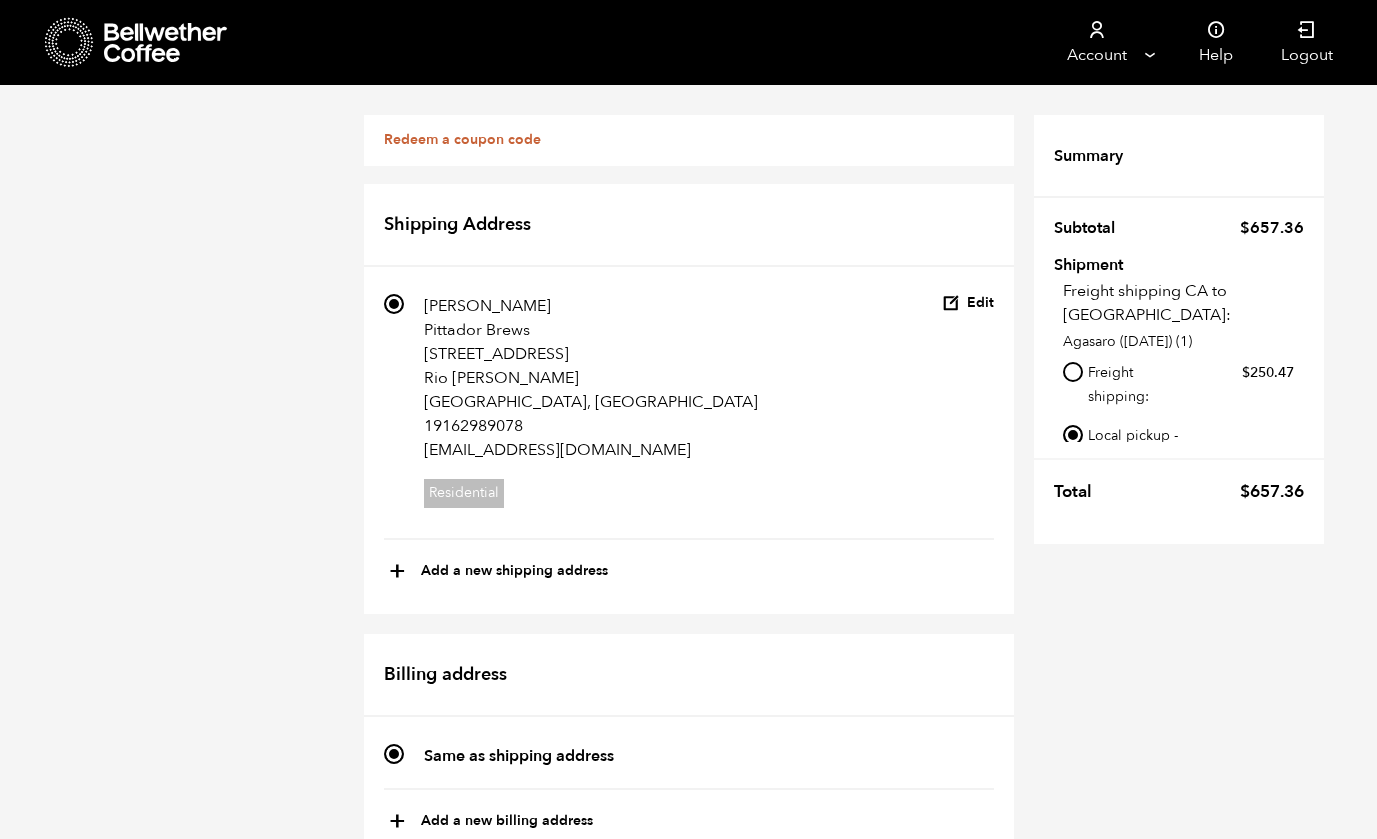 scroll, scrollTop: 709, scrollLeft: 0, axis: vertical 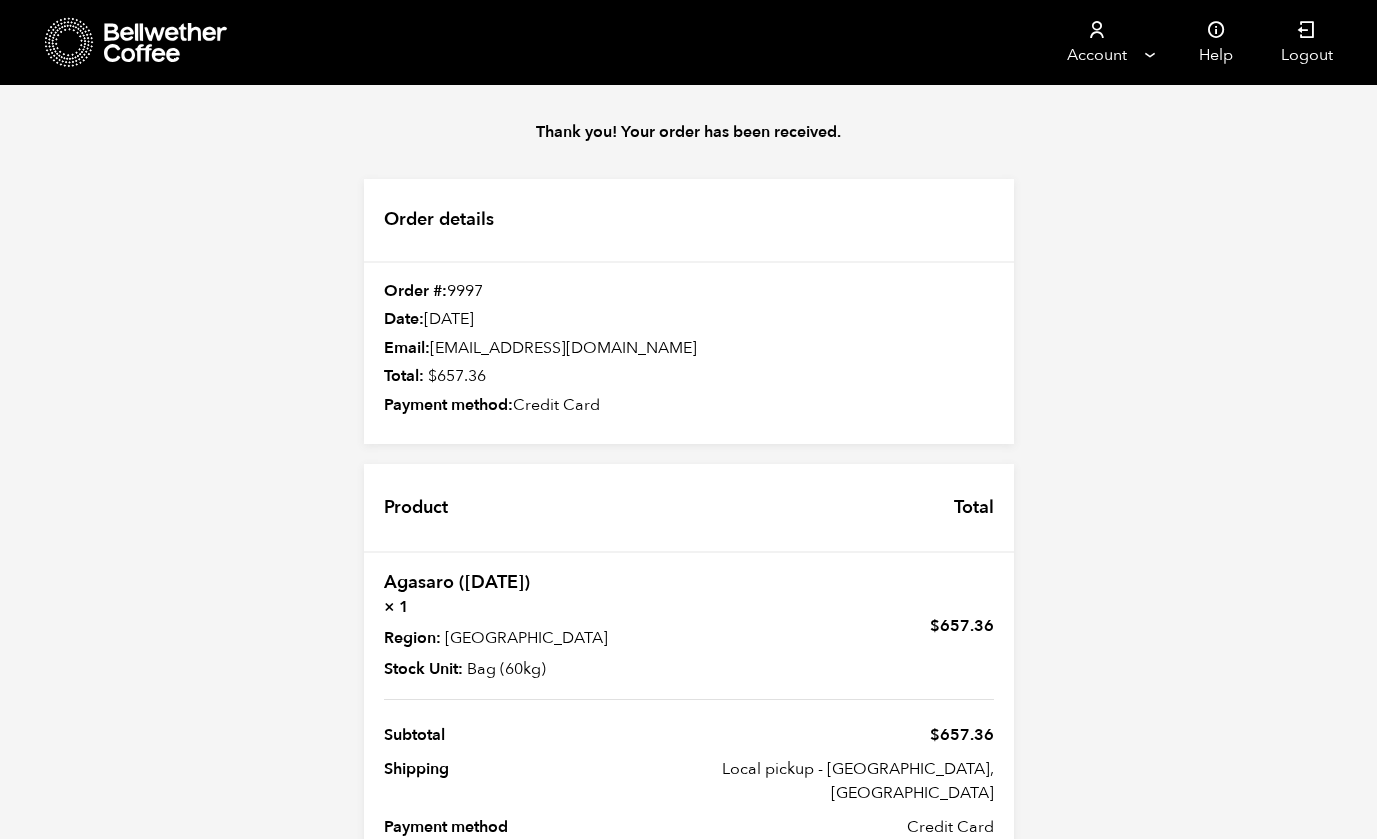 click on "Account" at bounding box center [1096, 42] 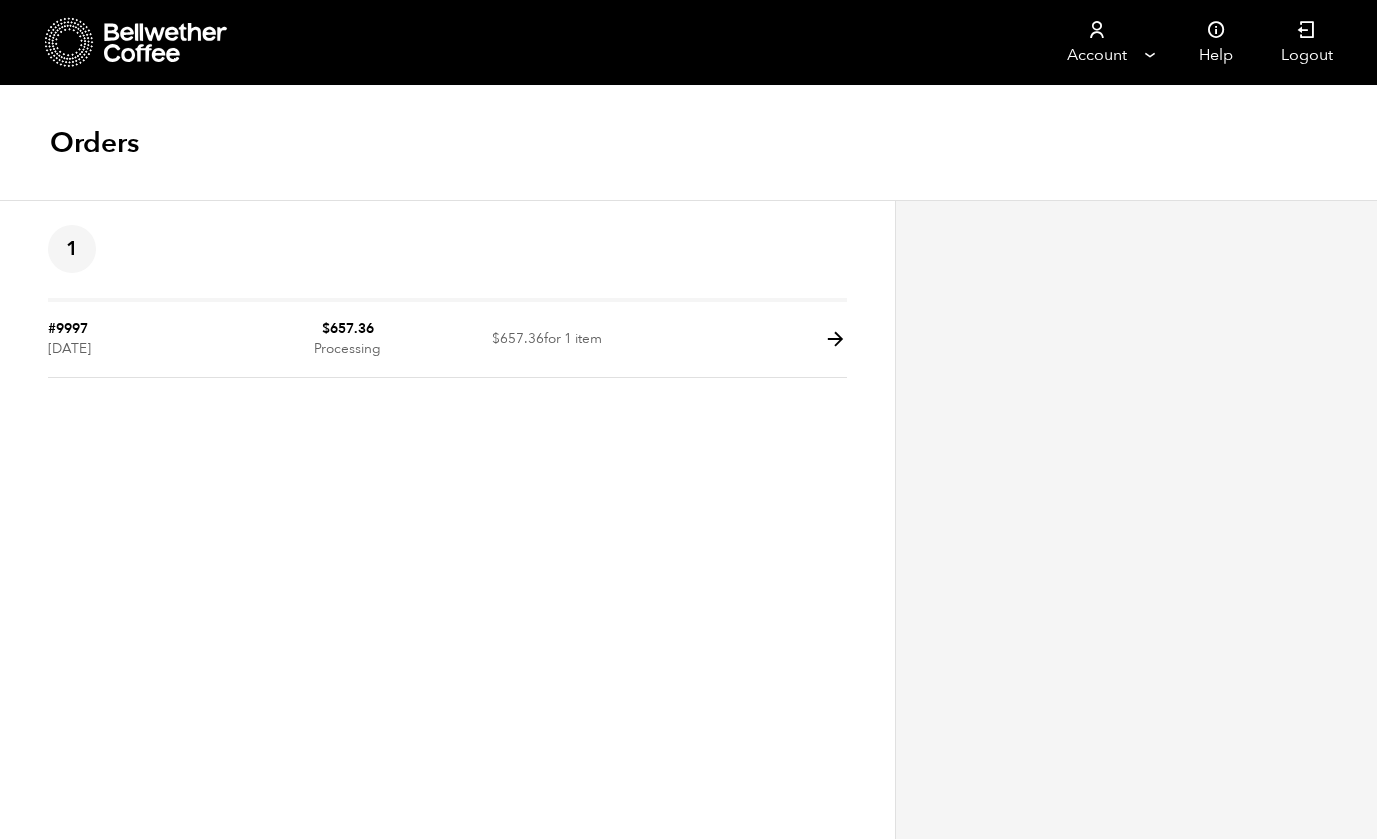 scroll, scrollTop: 0, scrollLeft: 0, axis: both 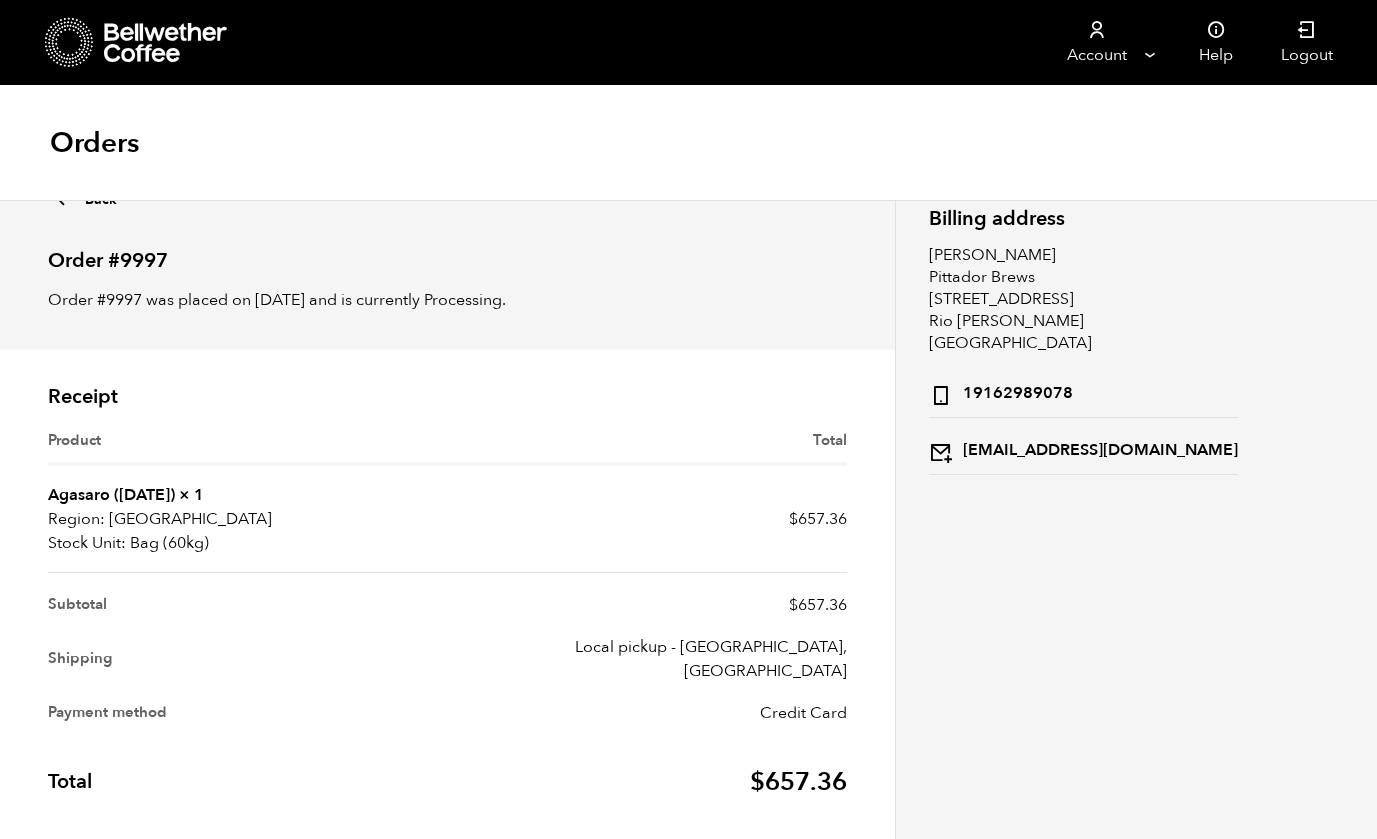 click on "Documents" at bounding box center (1105, -717) 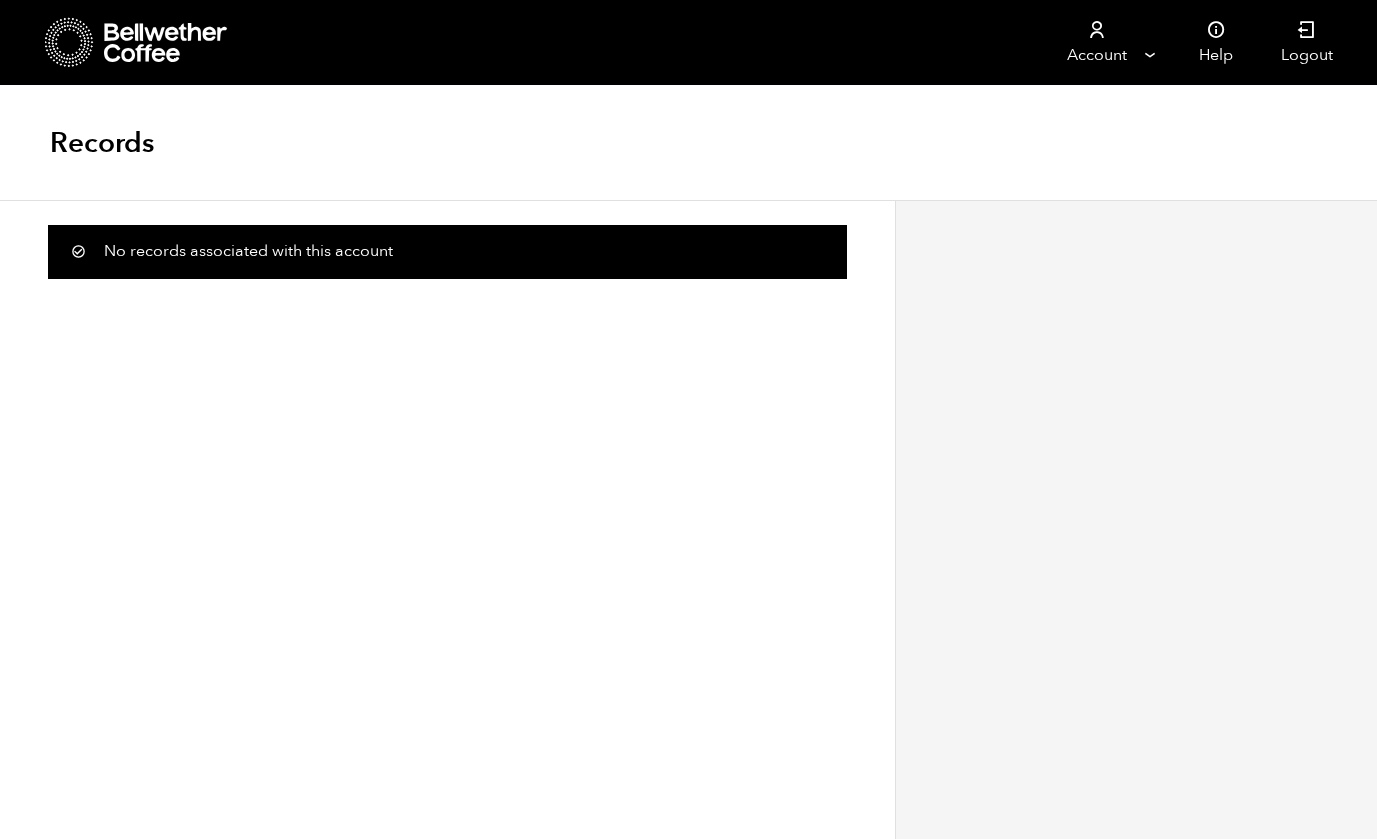 scroll, scrollTop: 0, scrollLeft: 0, axis: both 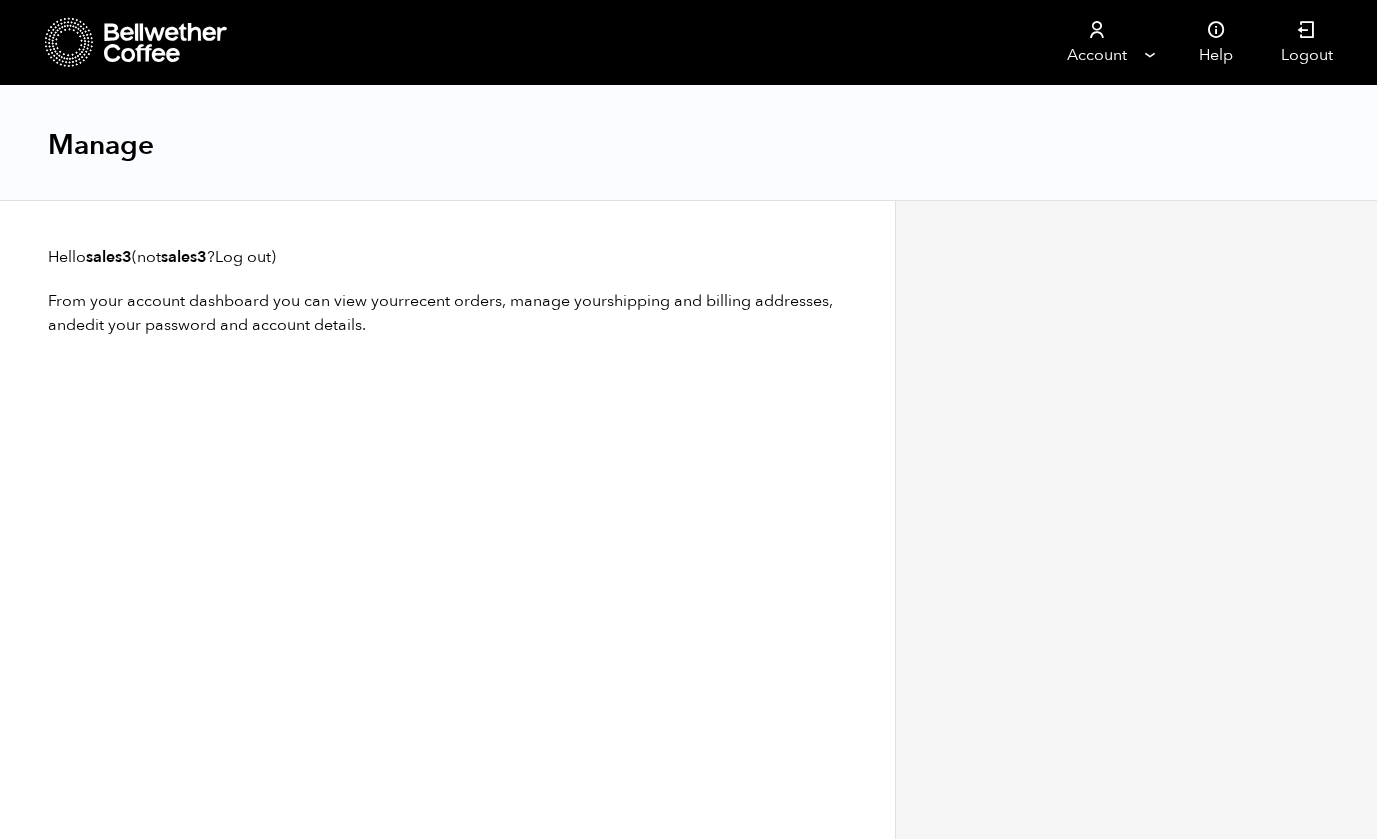 click at bounding box center (137, 42) 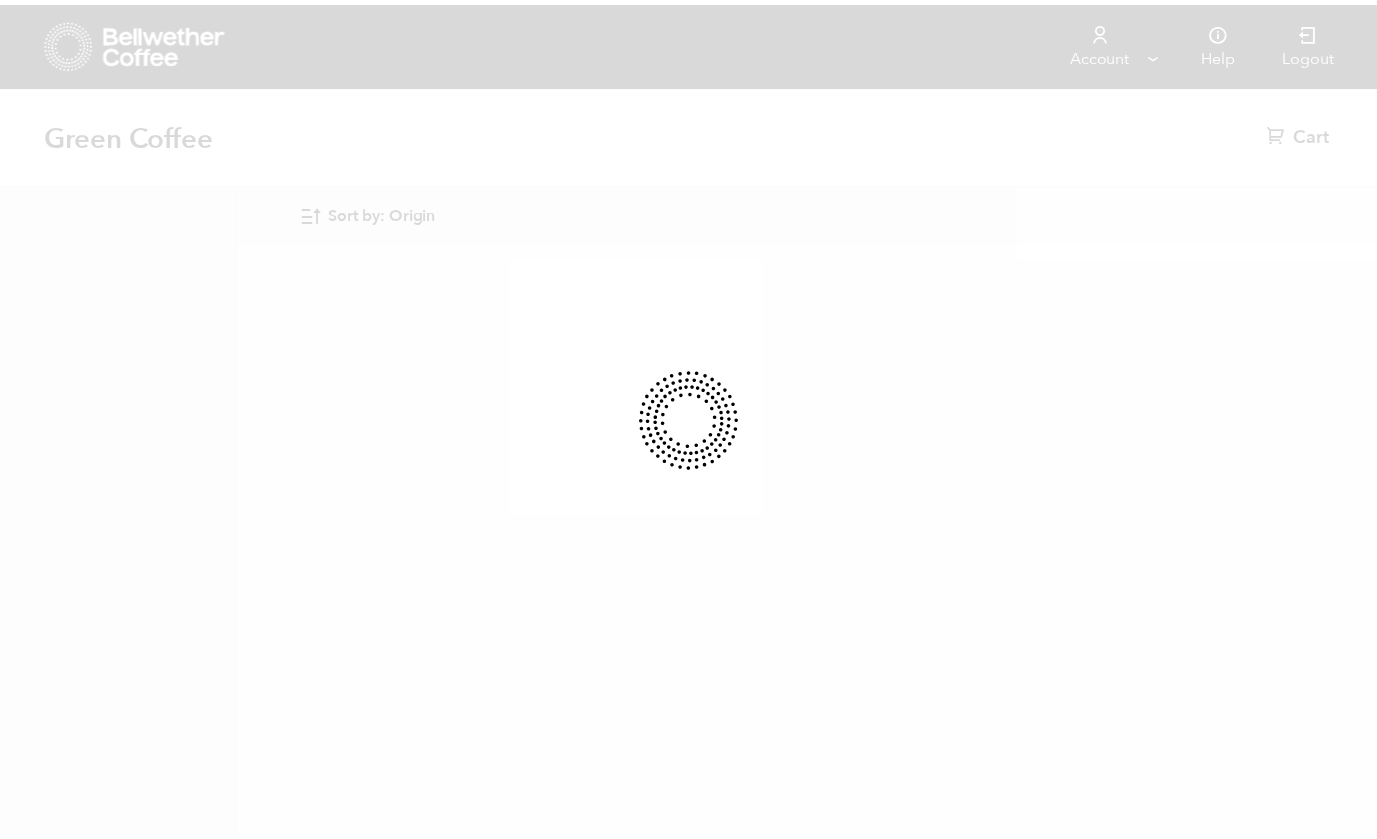 scroll, scrollTop: 0, scrollLeft: 0, axis: both 